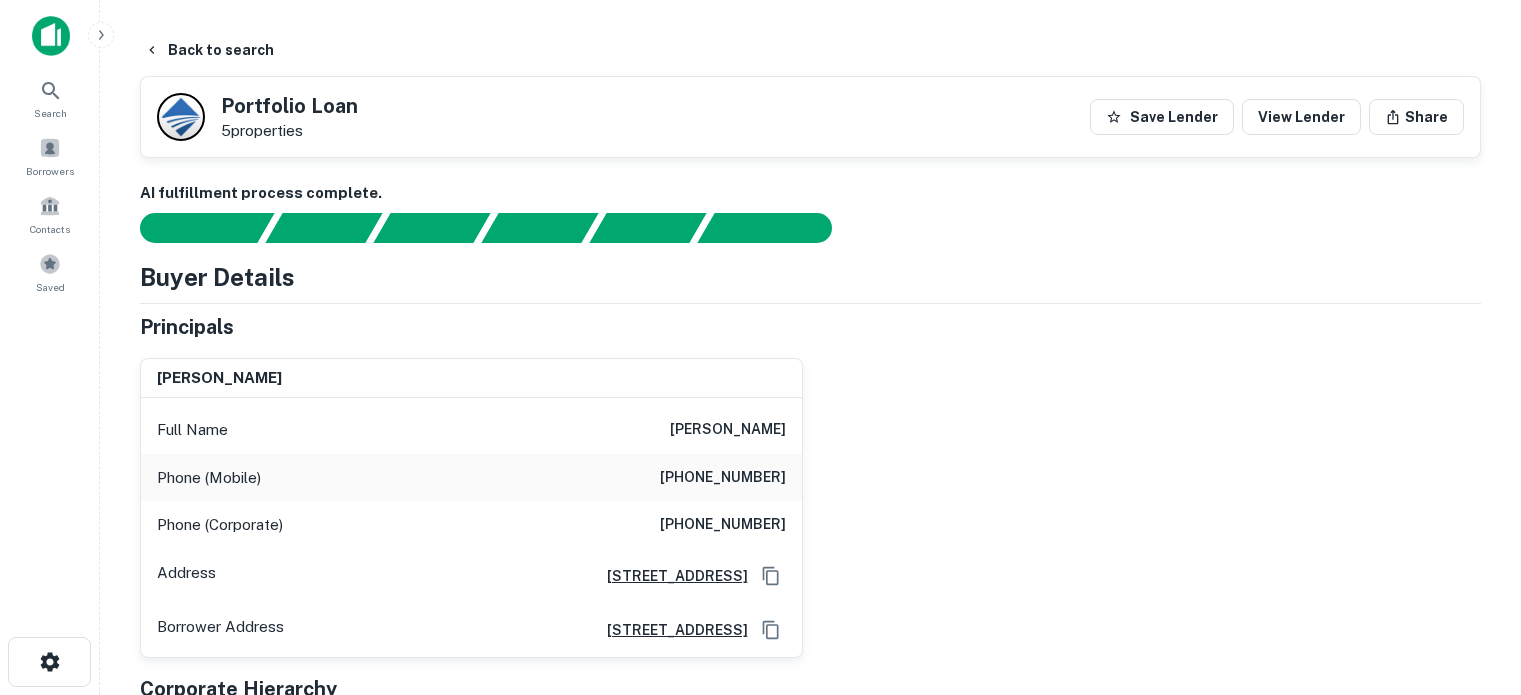 scroll, scrollTop: 4105, scrollLeft: 0, axis: vertical 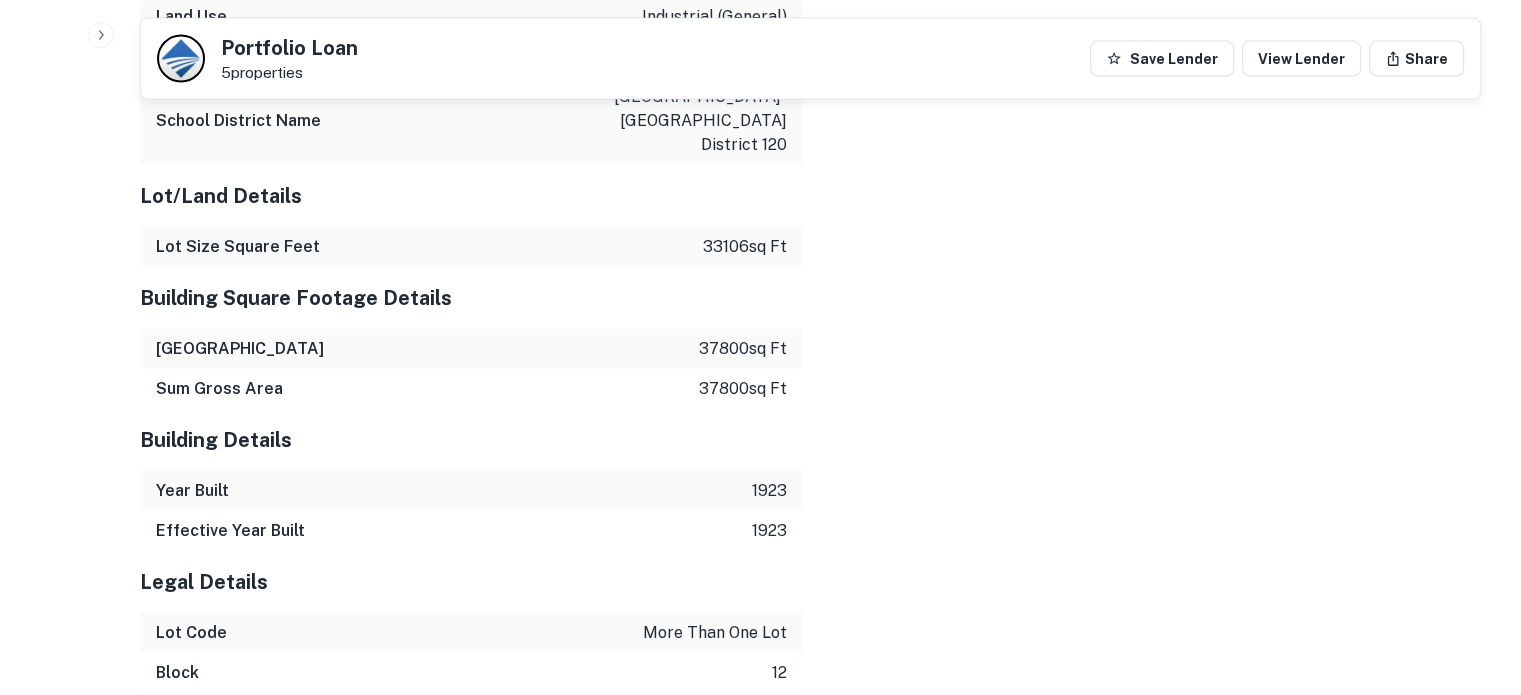 click on "Location To navigate the map with touch gestures double-tap and hold your finger on the map, then drag the map. ← Move left → Move right ↑ Move up ↓ Move down + Zoom in - Zoom out Home Jump left by 75% End Jump right by 75% Page Up Jump up by 75% Page Down Jump down by 75% To navigate, press the arrow keys. Use ctrl + scroll to zoom the map Map Terrain Satellite Labels Keyboard shortcuts Map Data Map data ©2025 Map data ©2025 20 m  Click to toggle between metric and imperial units Terms Report a map error" at bounding box center (1142, 204) 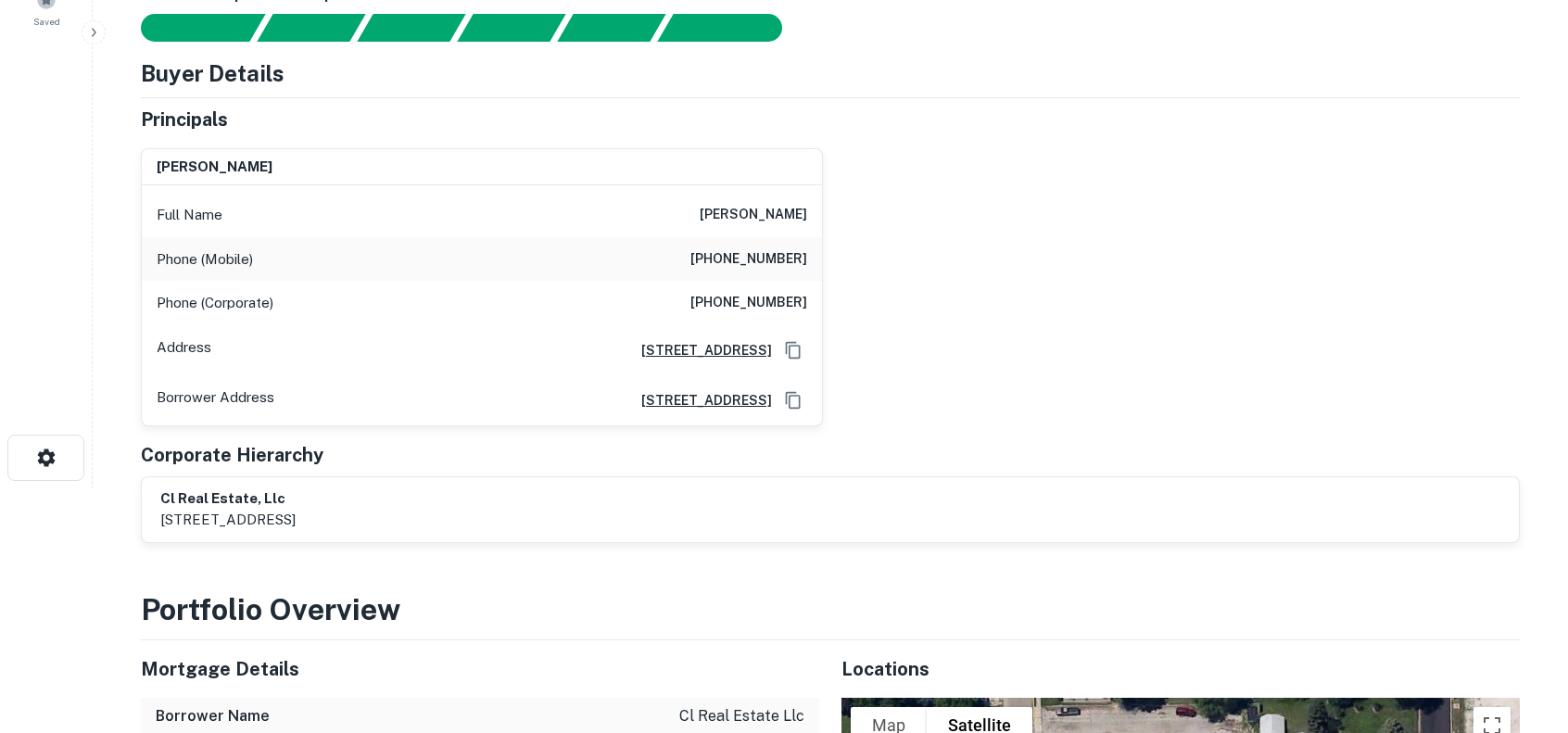 scroll, scrollTop: 0, scrollLeft: 0, axis: both 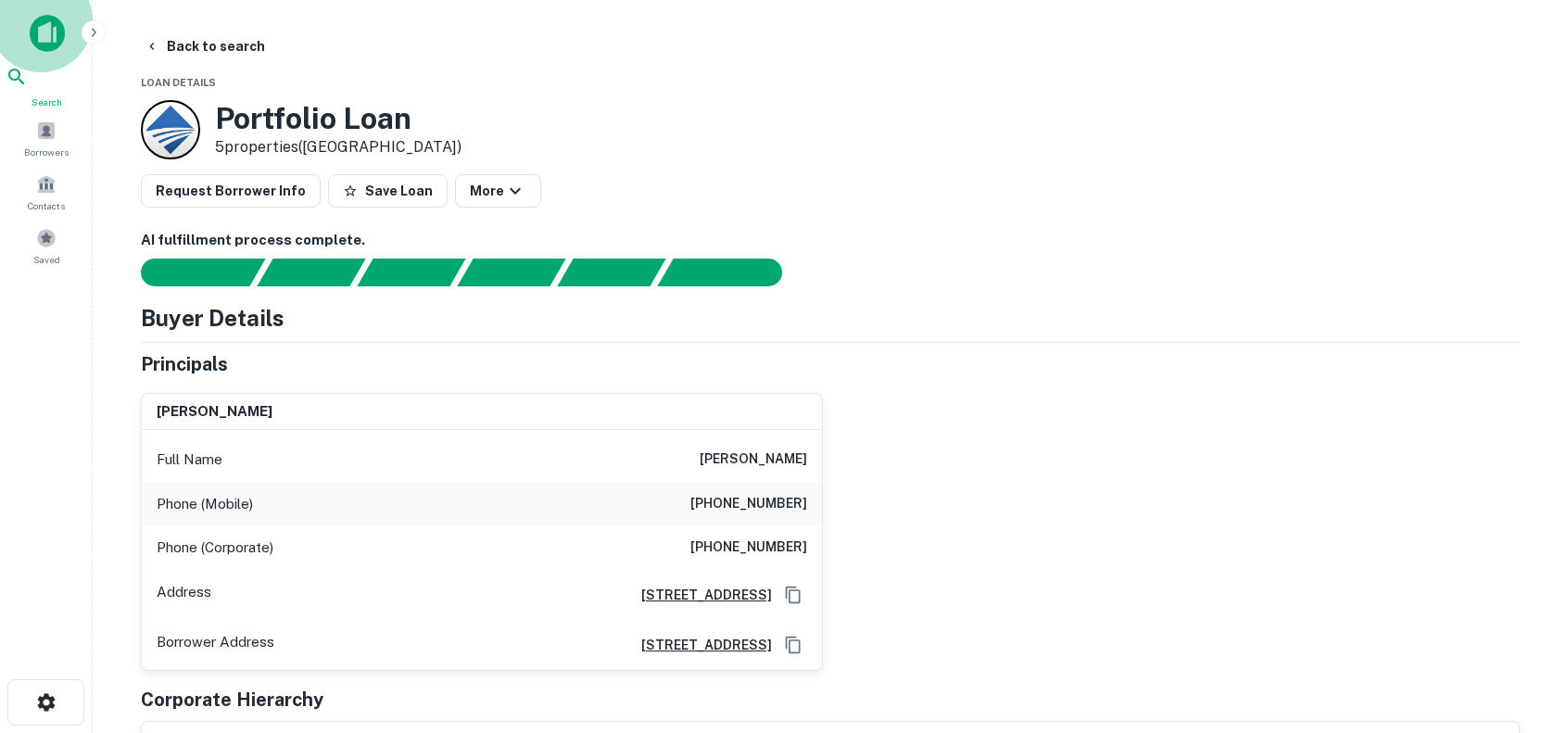 click 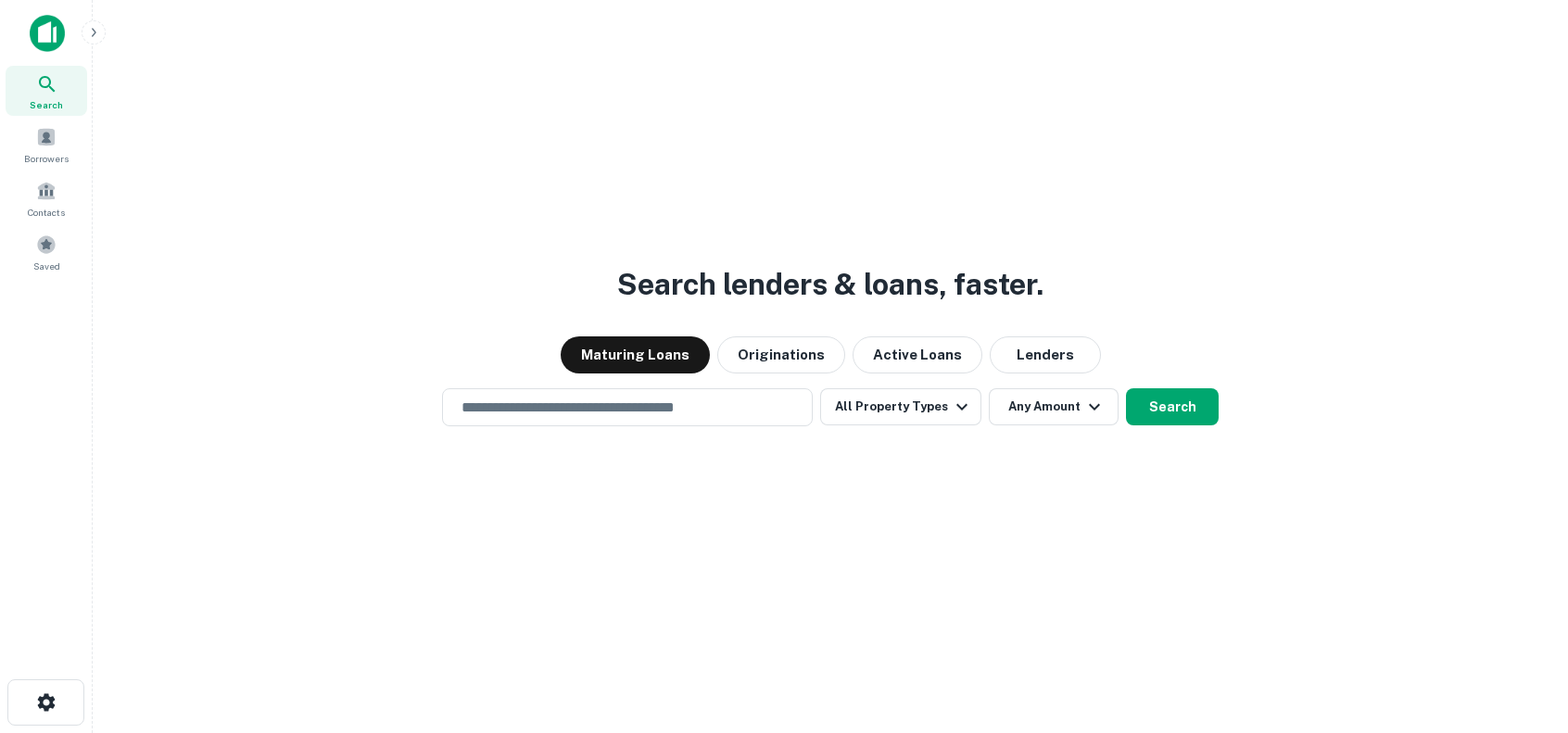 scroll, scrollTop: 0, scrollLeft: 0, axis: both 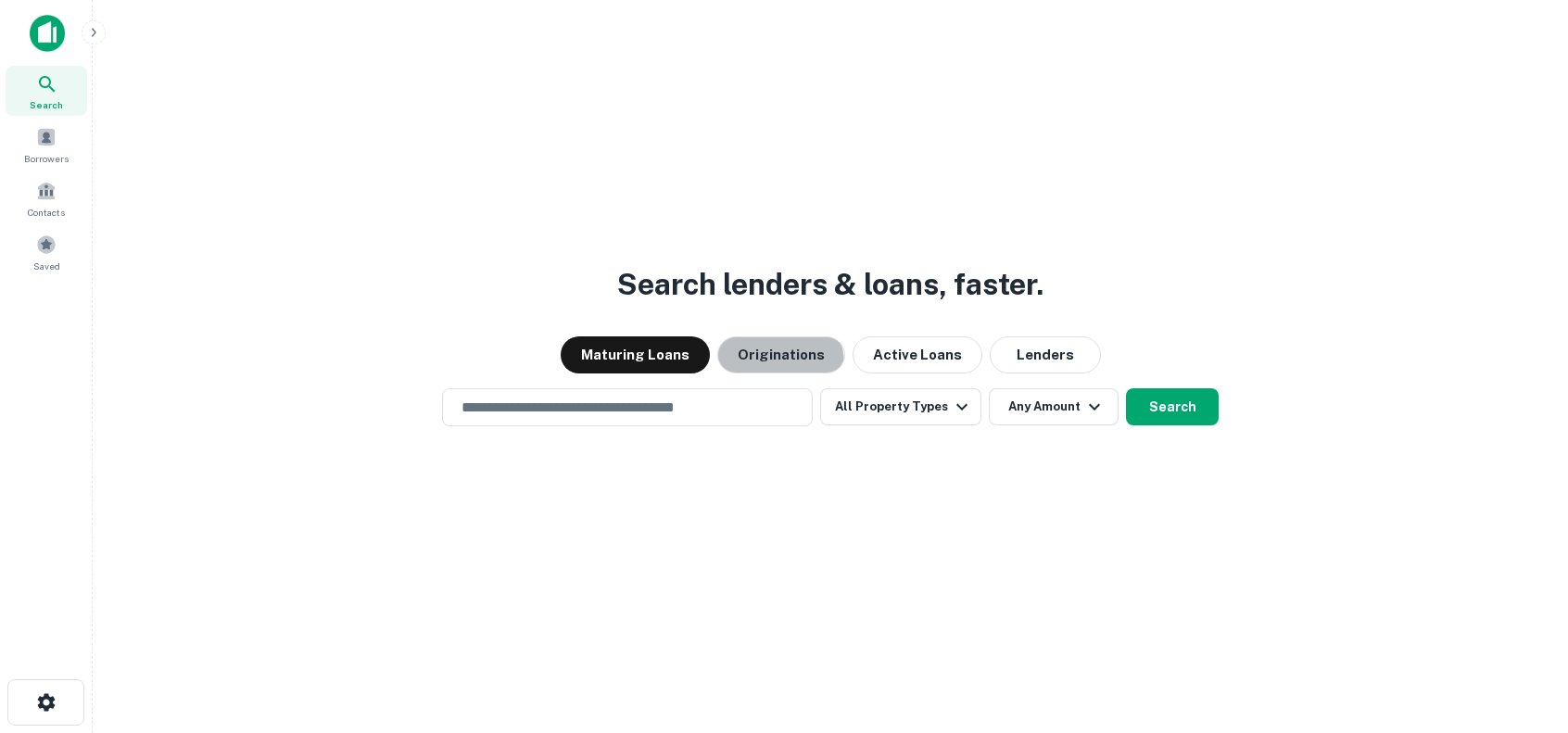 click on "Originations" at bounding box center (781, 355) 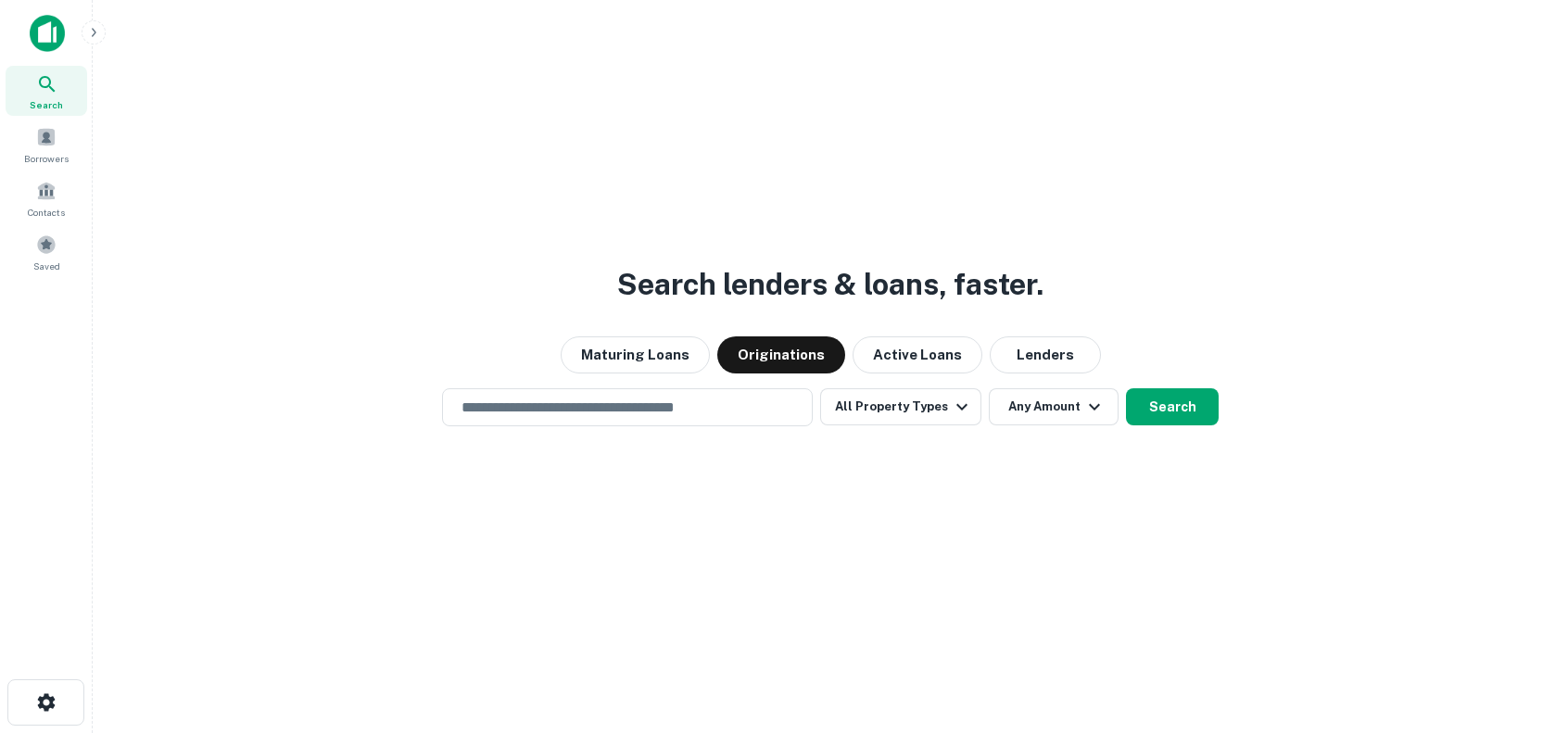 click on "​" at bounding box center (627, 407) 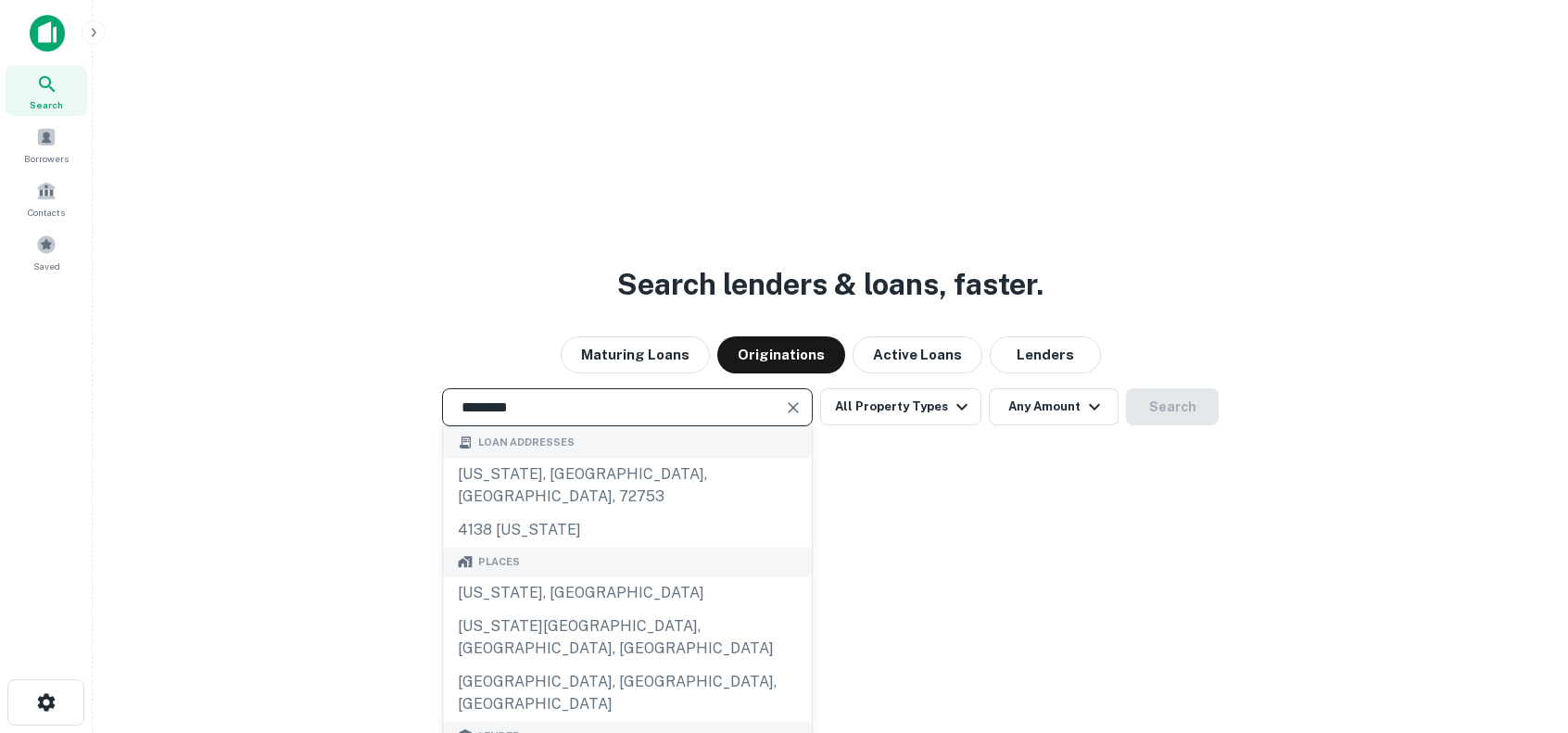 click on "Illinois, USA" at bounding box center [627, 593] 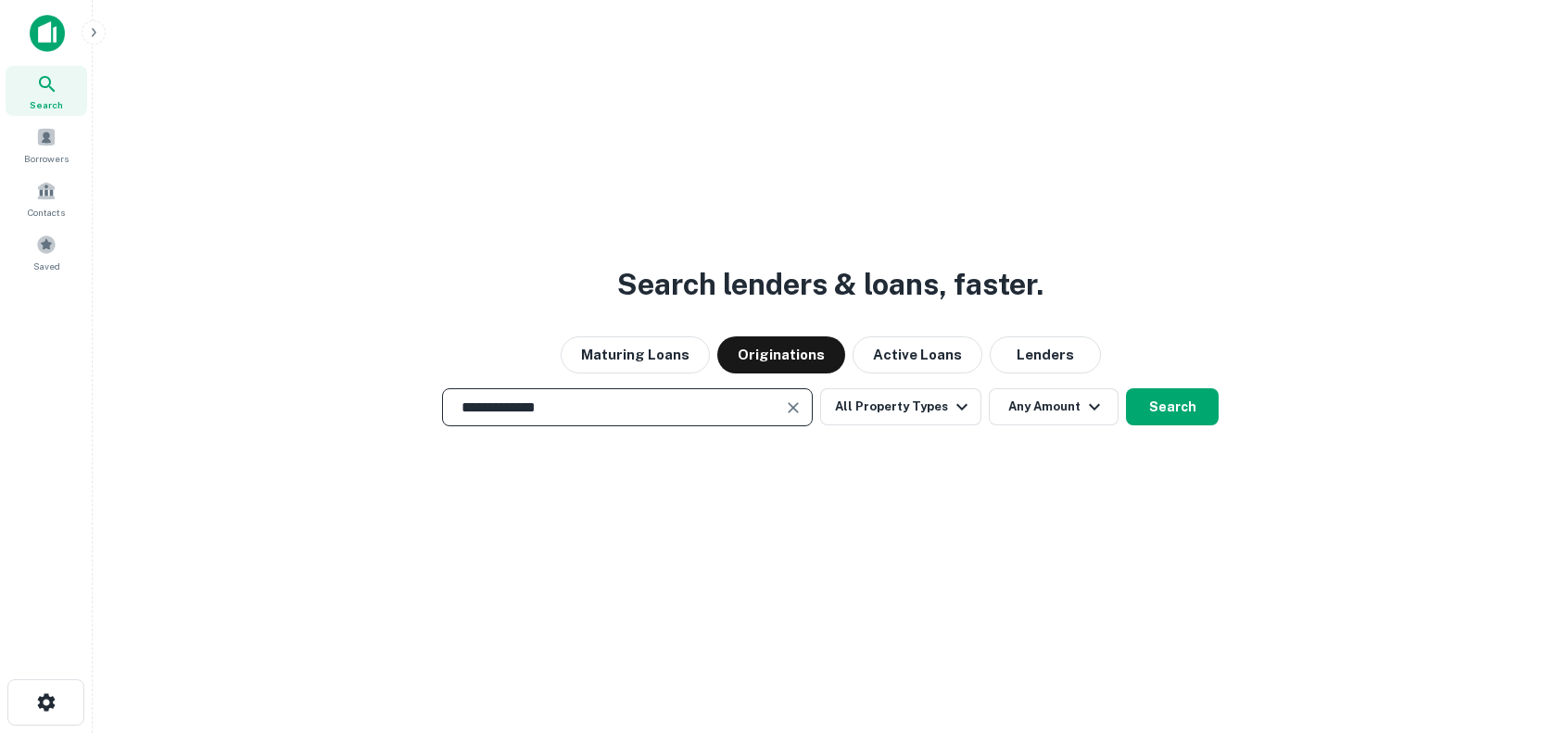 type on "**********" 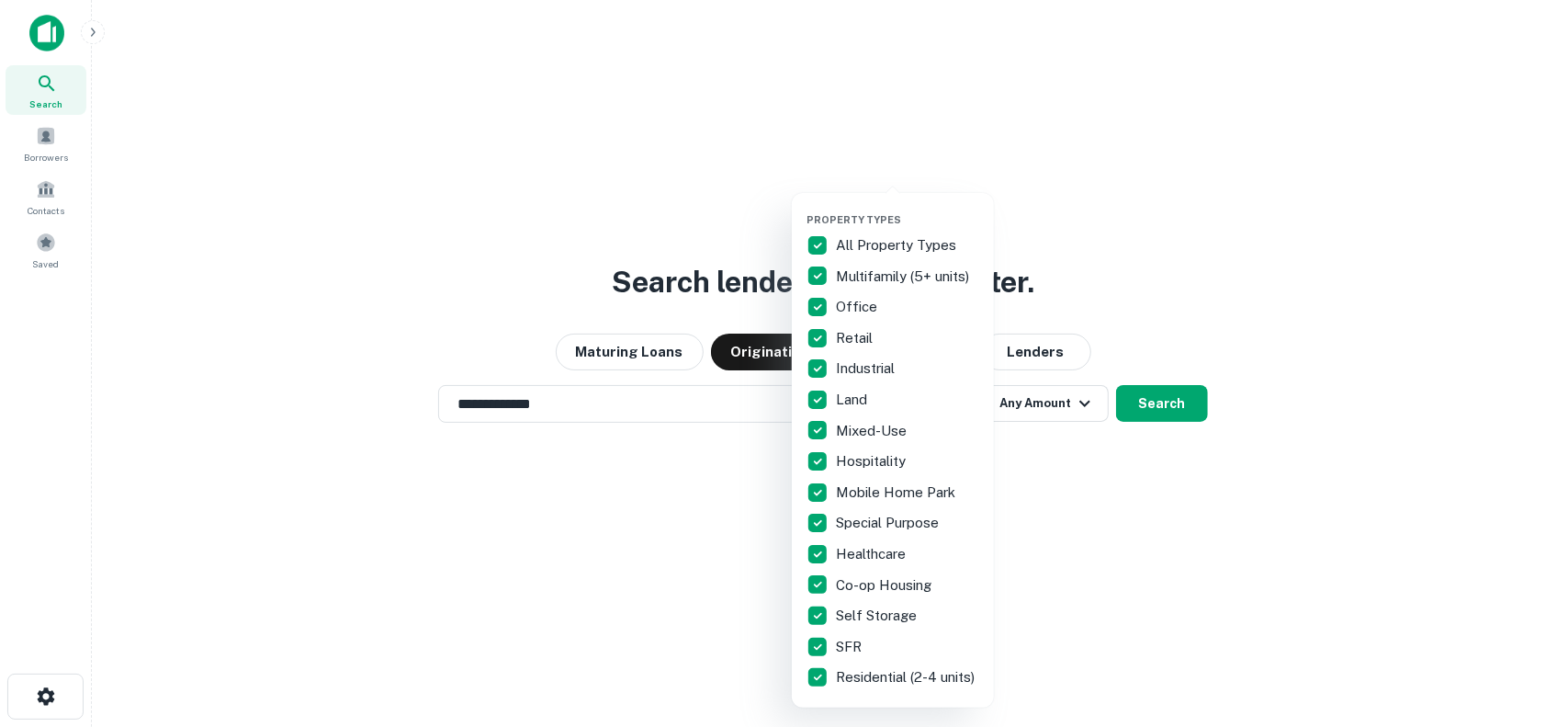 click on "All Property Types" at bounding box center (897, 245) 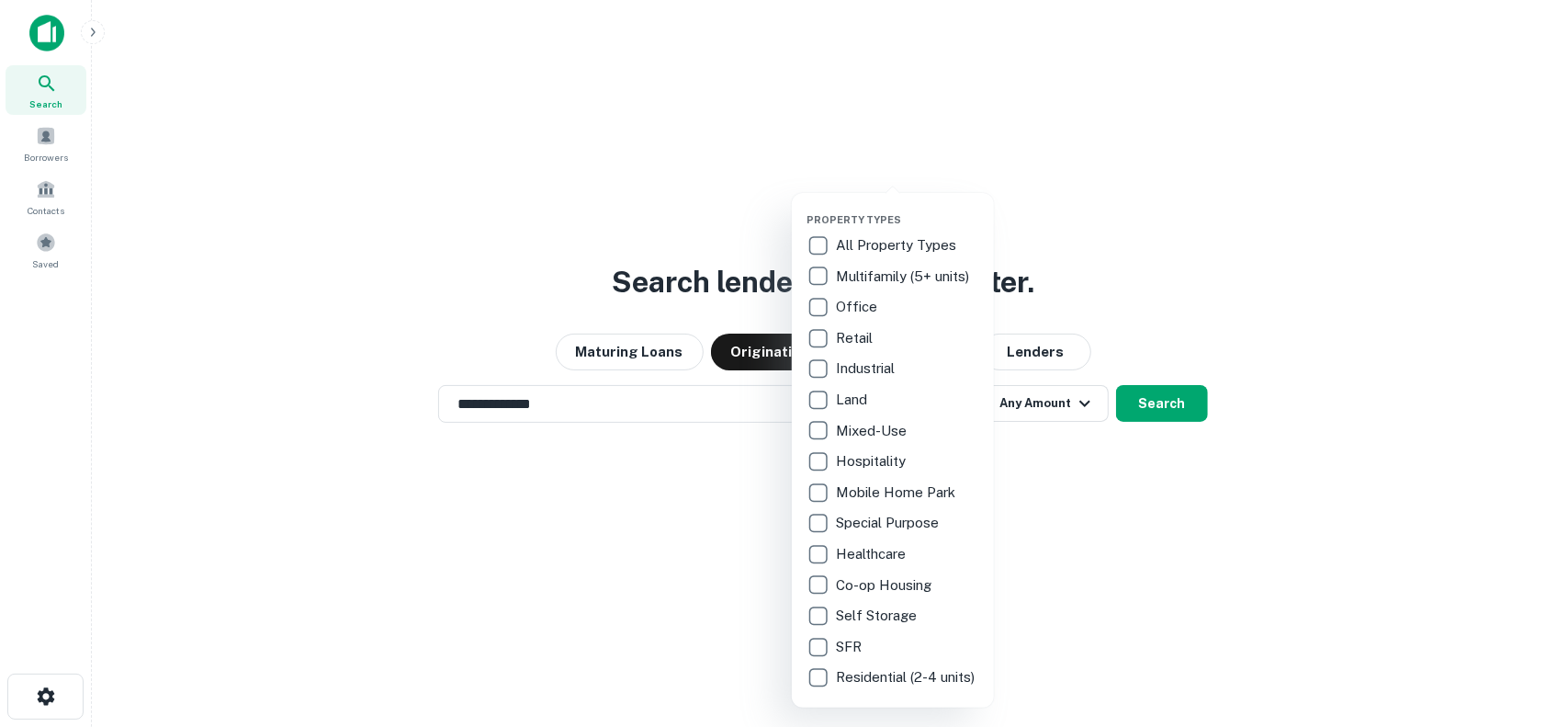 click on "Hospitality" at bounding box center (873, 461) 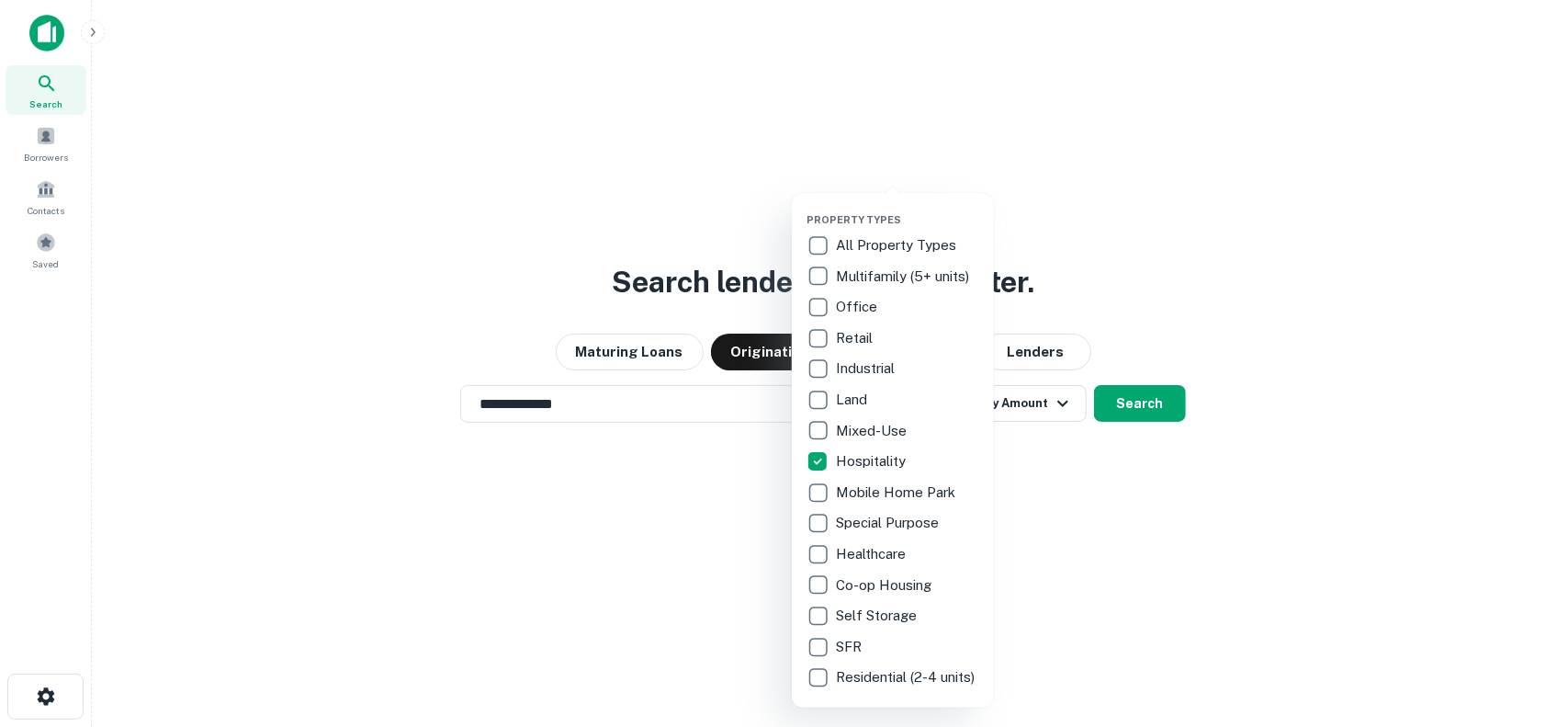 click at bounding box center [784, 363] 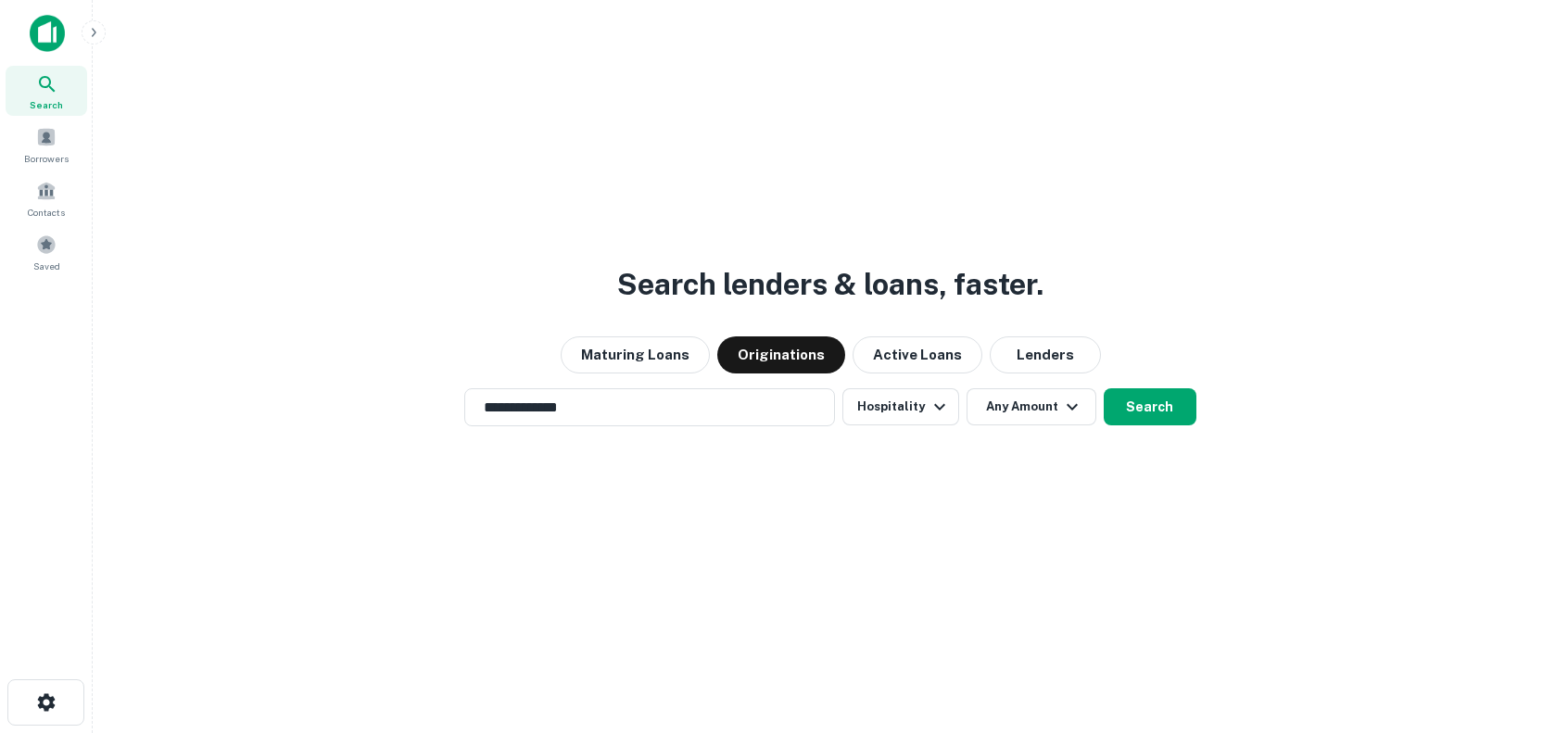 click 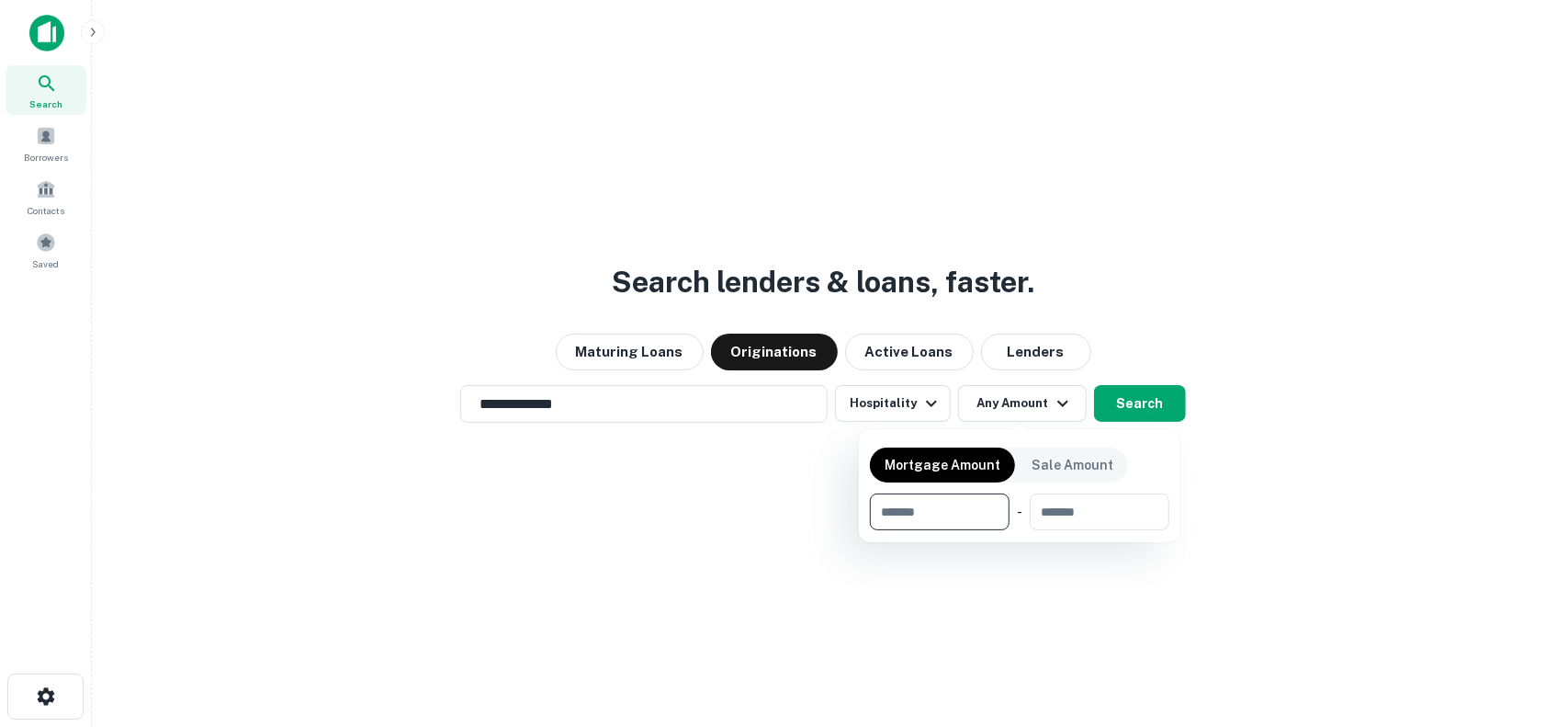 click at bounding box center (933, 512) 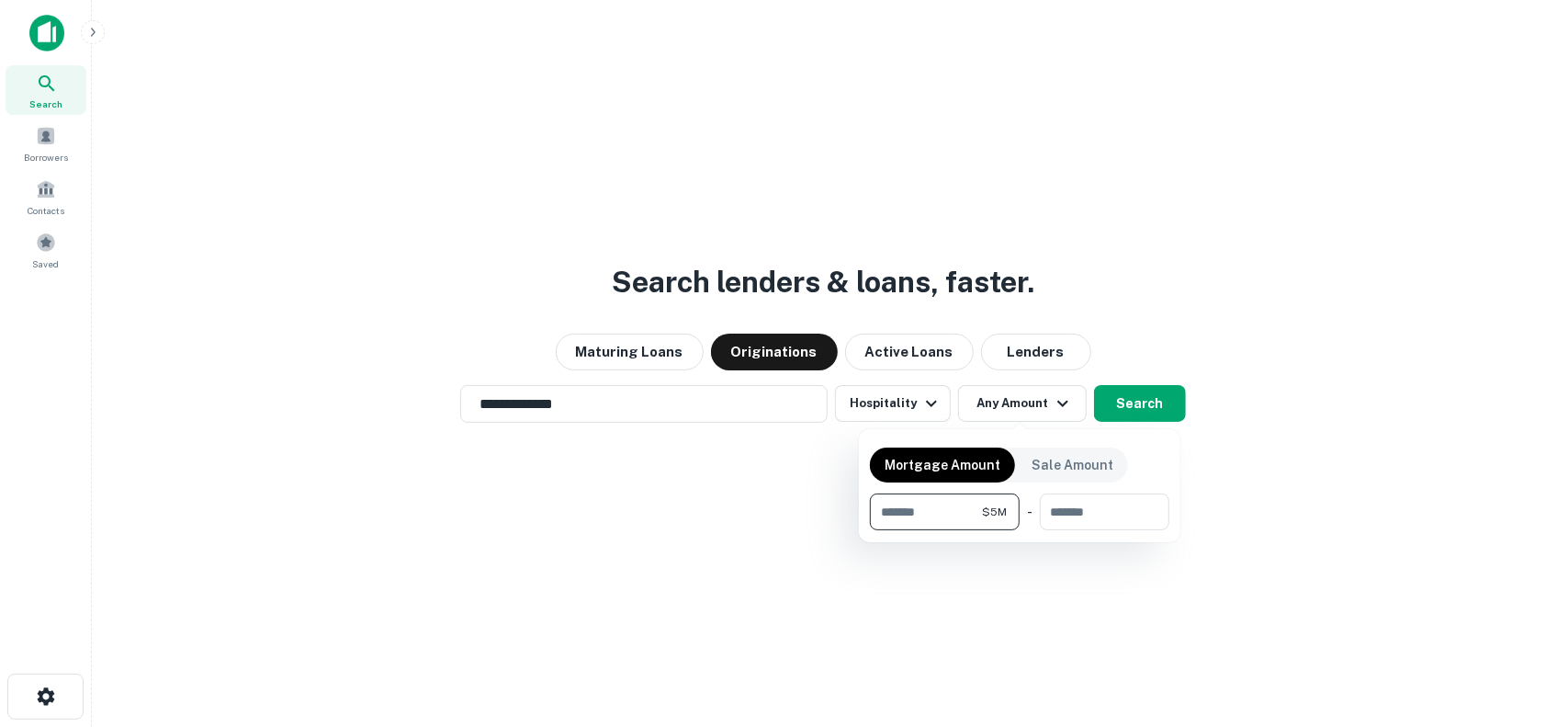 type on "*******" 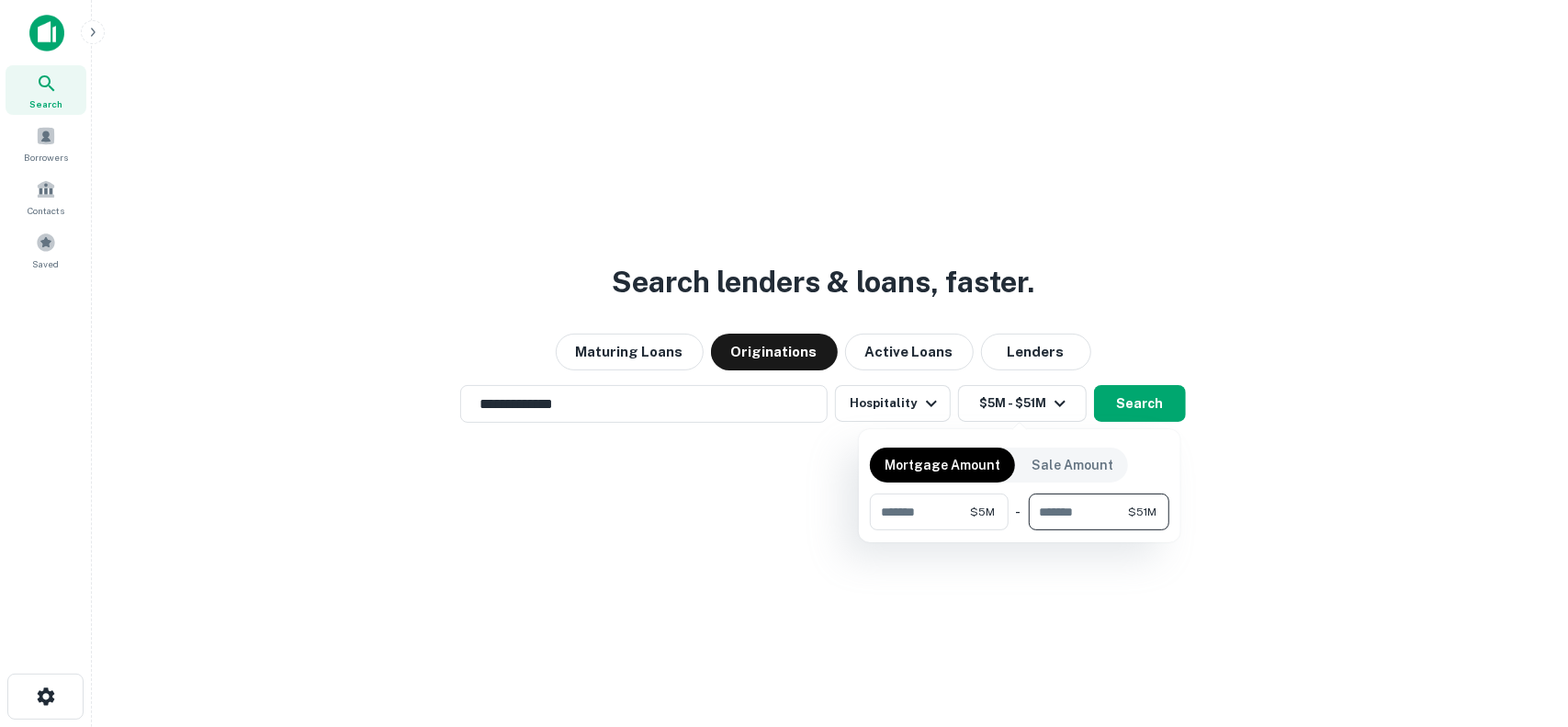 type on "********" 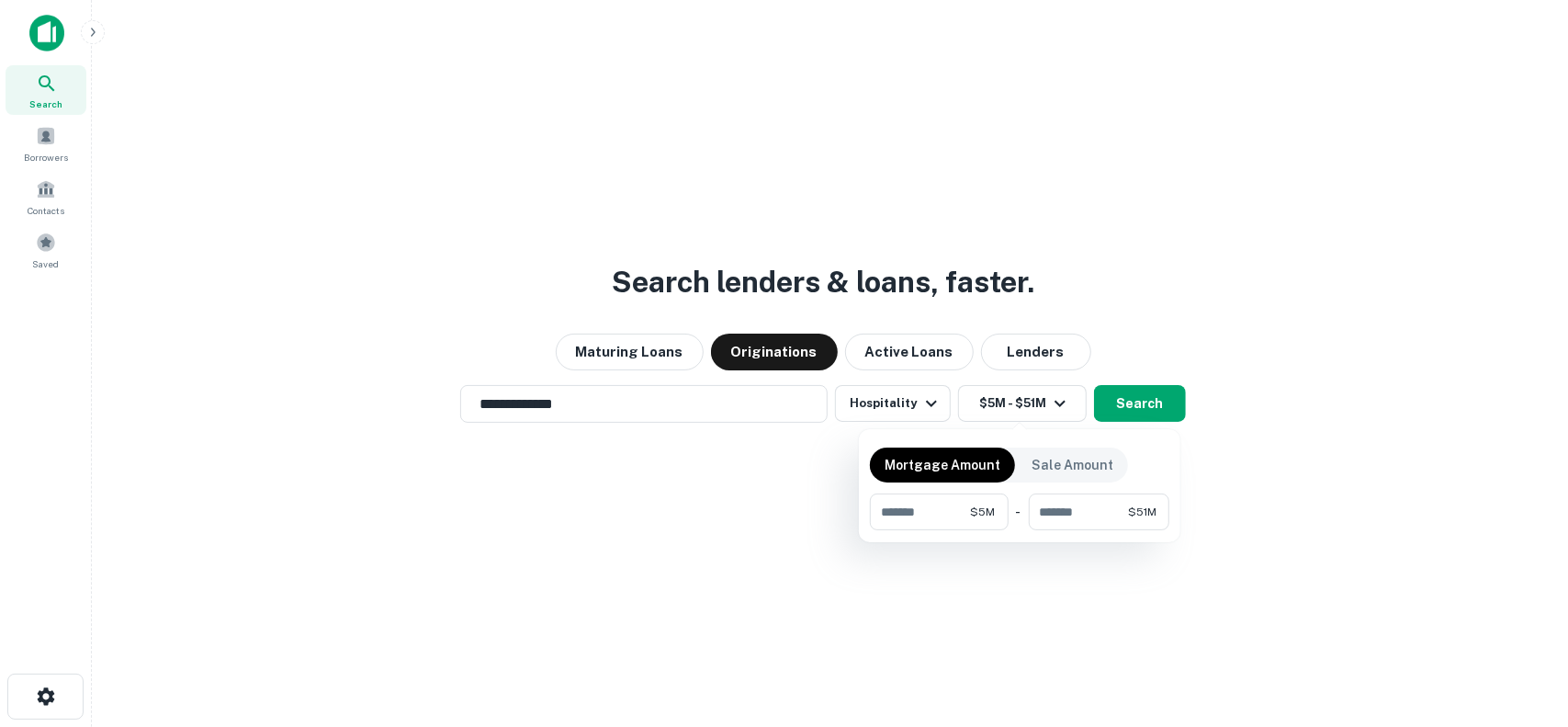 click at bounding box center (784, 363) 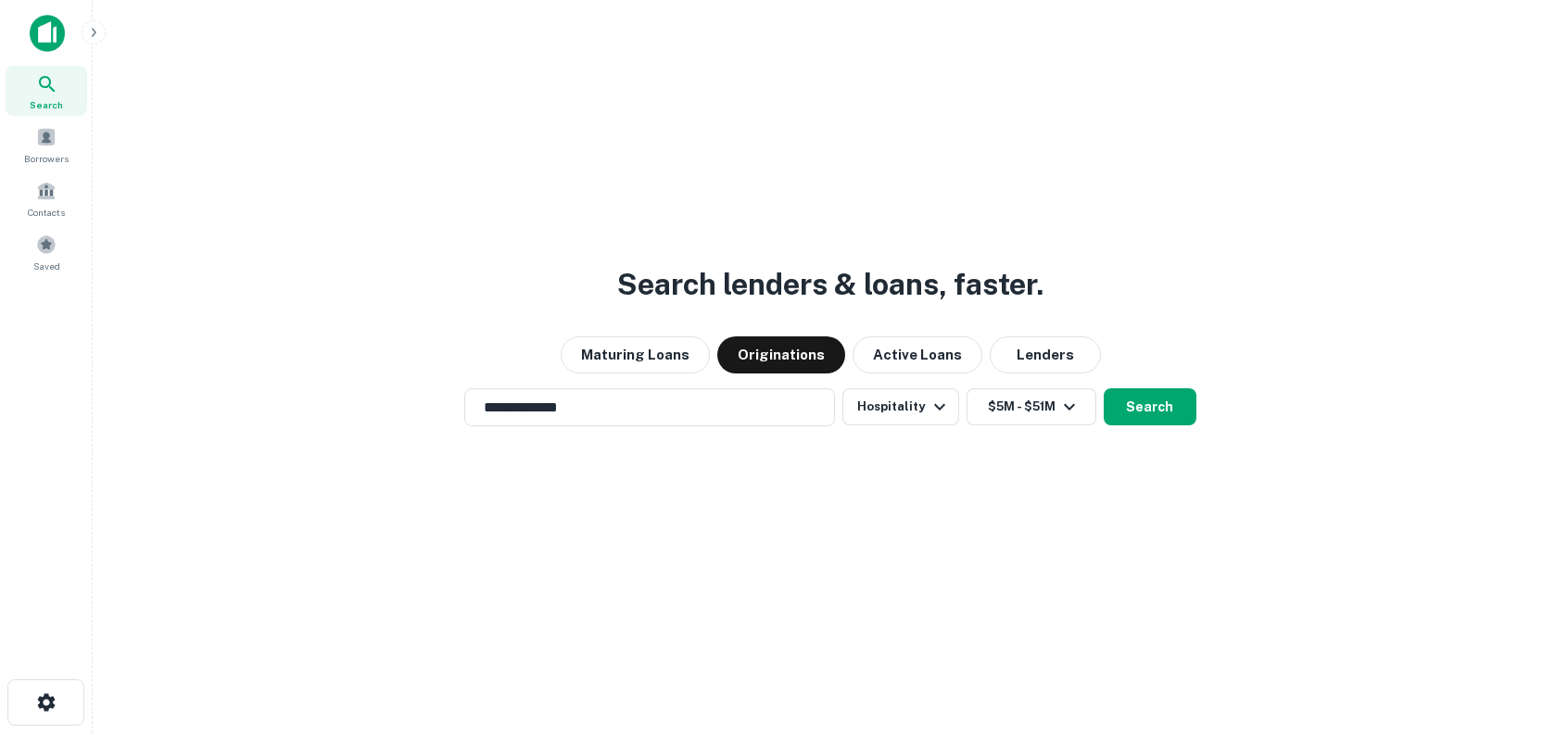click on "Search" at bounding box center [1150, 407] 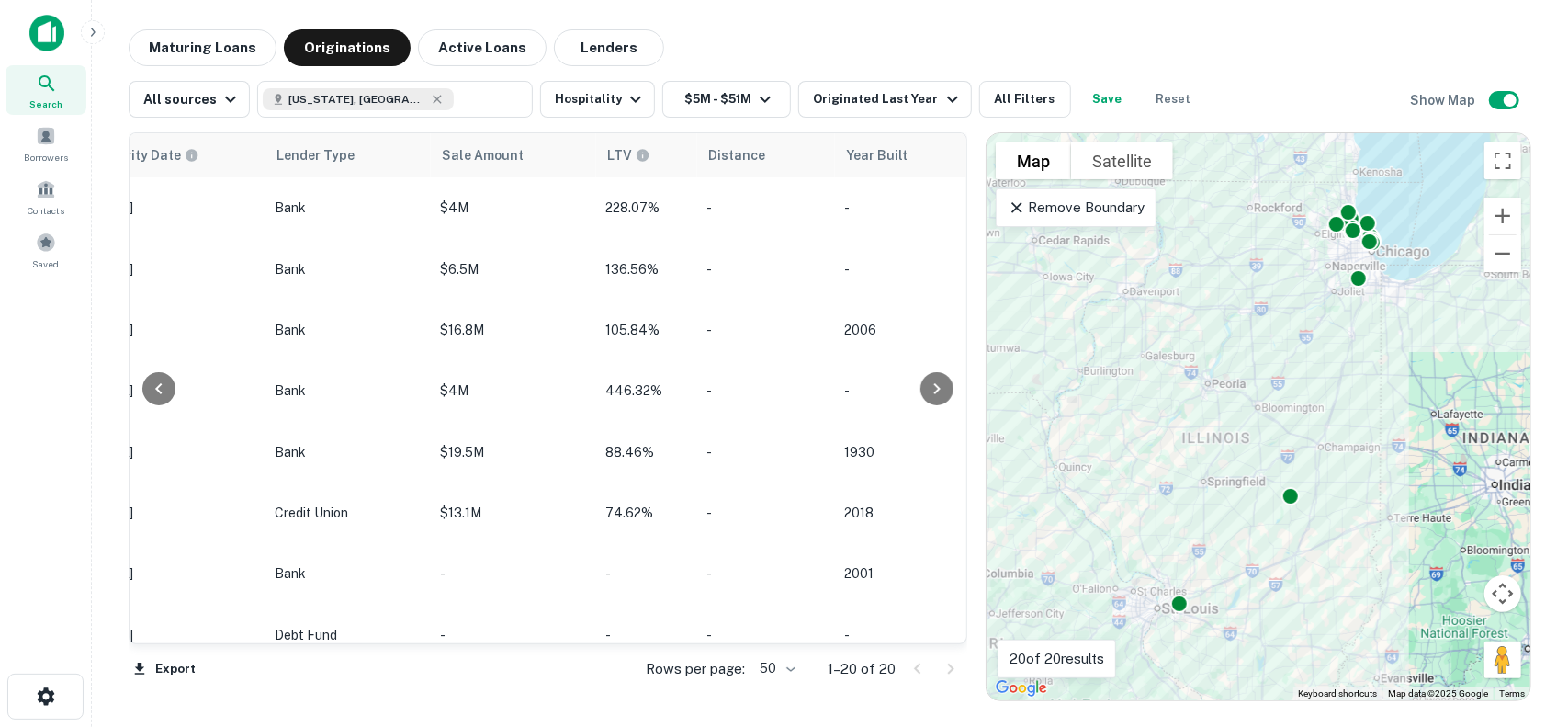 scroll, scrollTop: 0, scrollLeft: 1806, axis: horizontal 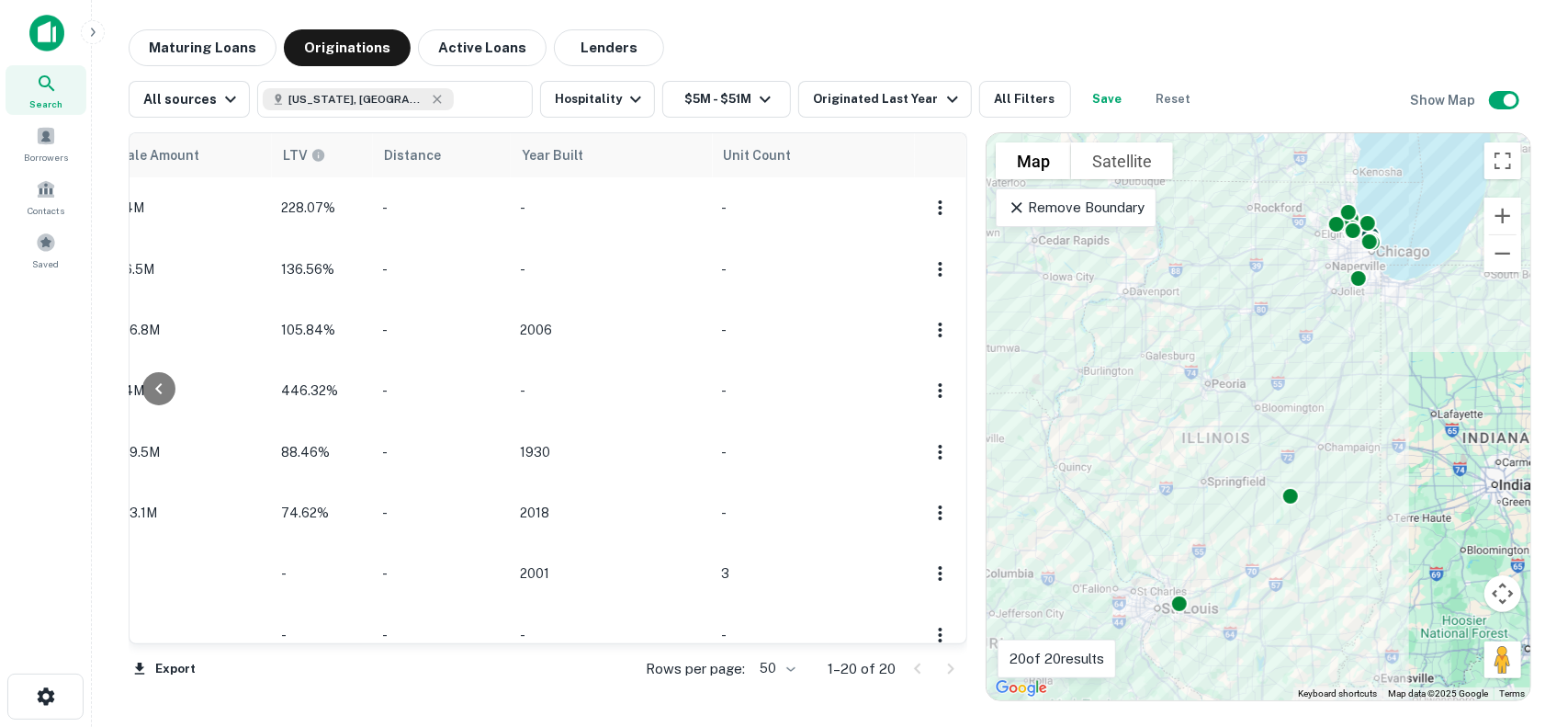 click 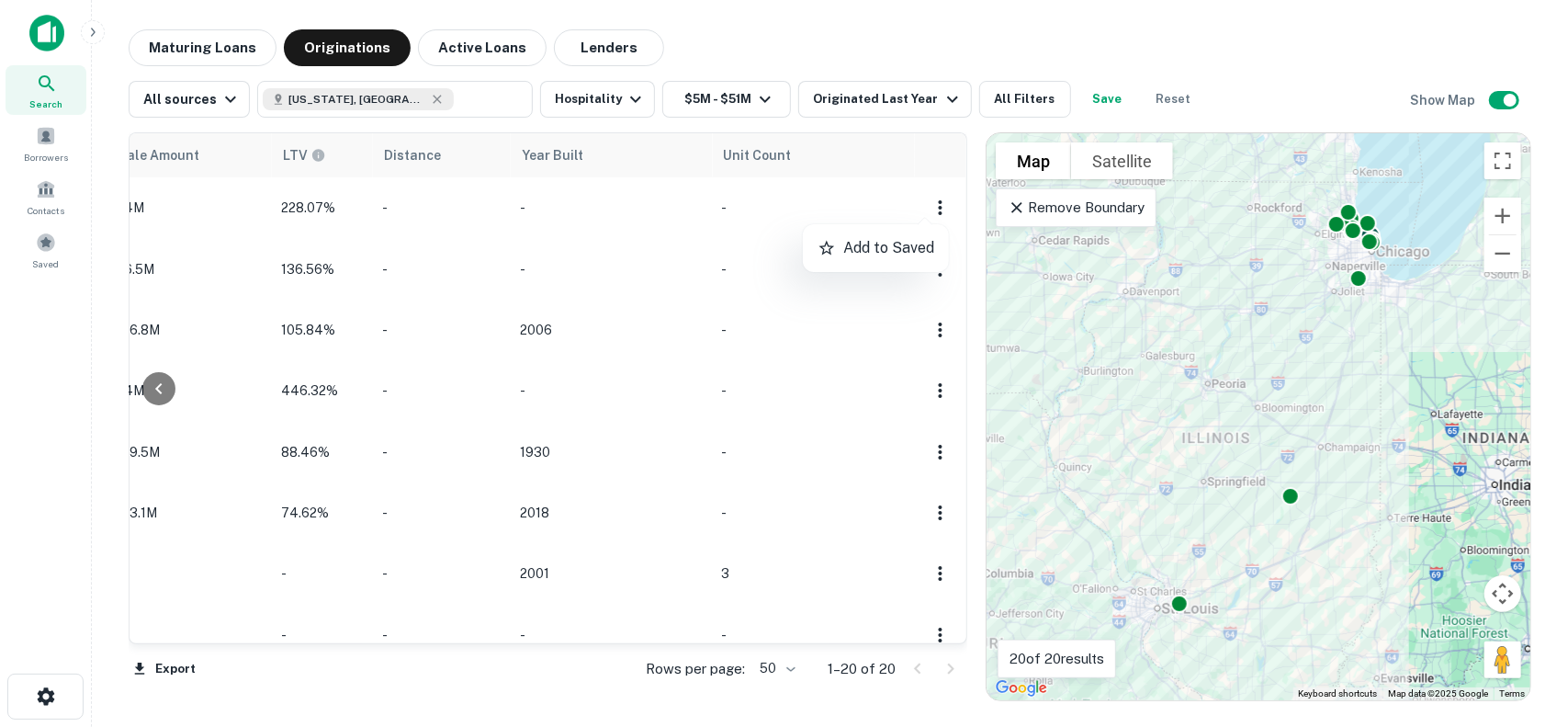 click at bounding box center [784, 363] 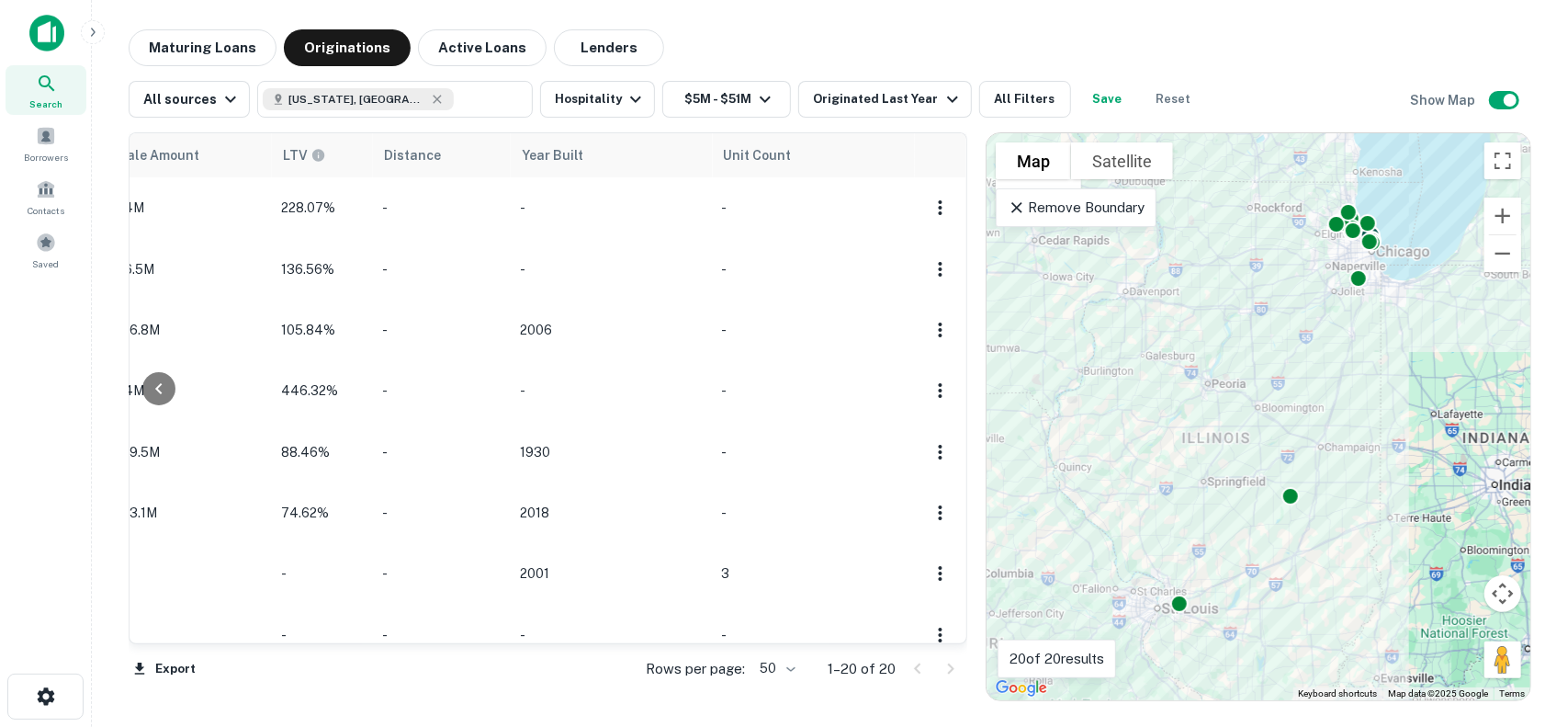 click on "Maturing Loans" at bounding box center [202, 48] 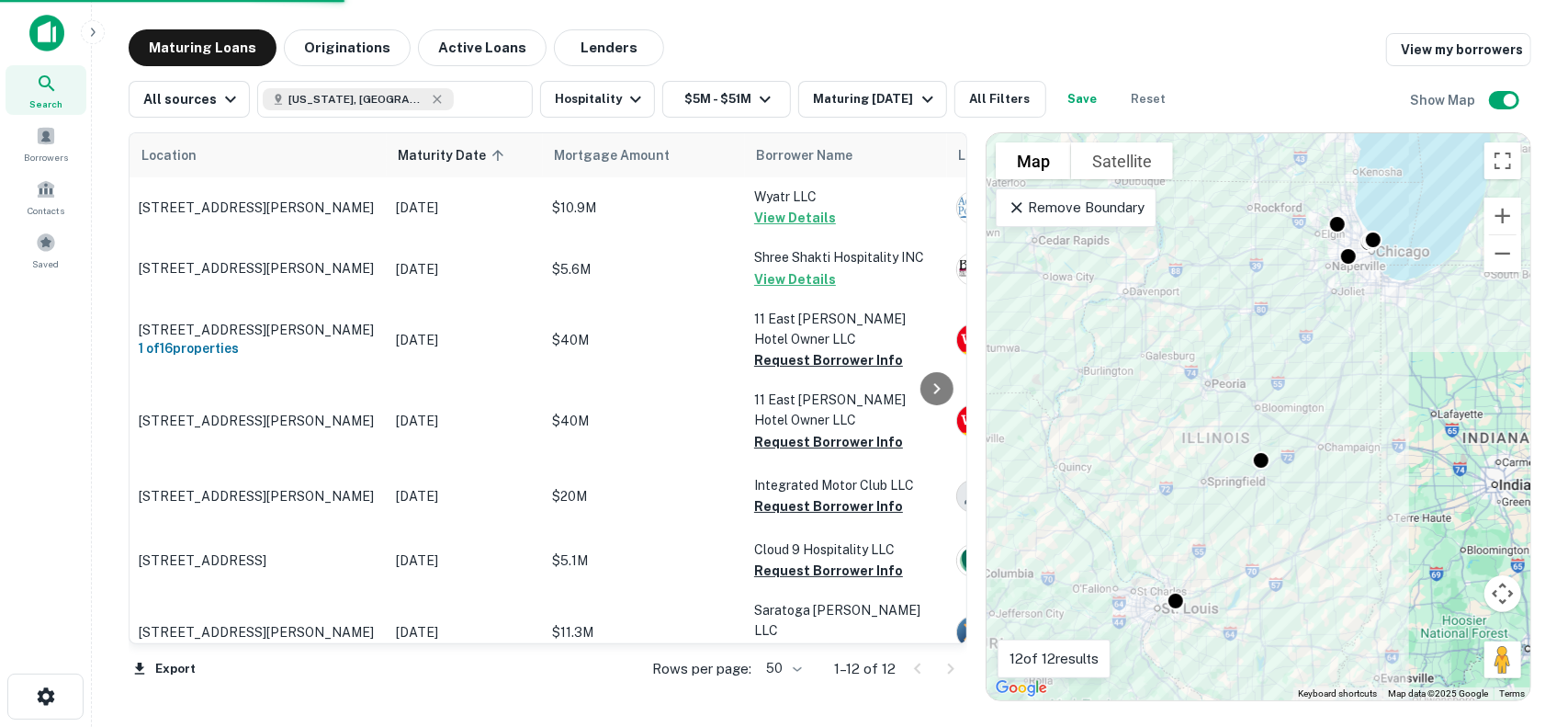 click on "Request Borrower Info" at bounding box center (829, 360) 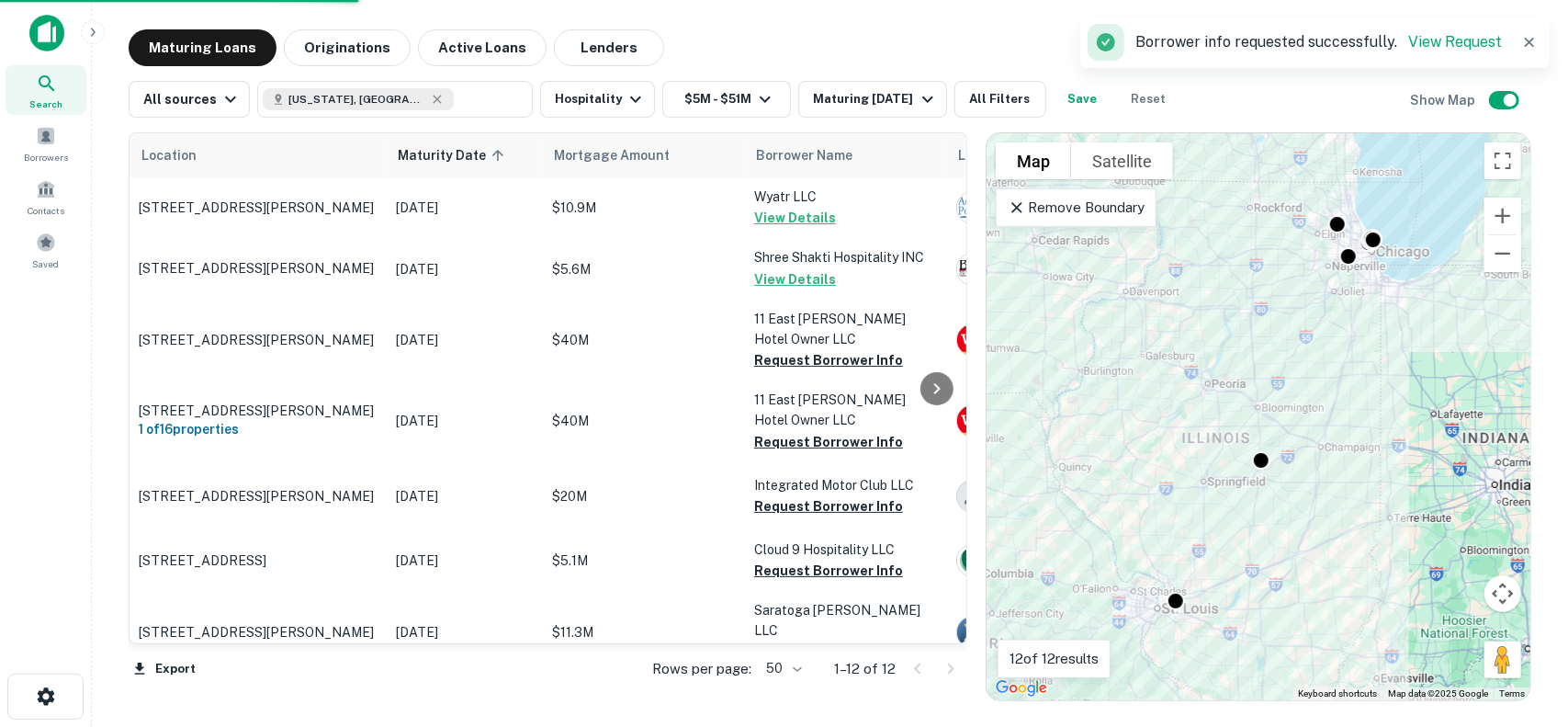 click on "Request Borrower Info" at bounding box center [829, 442] 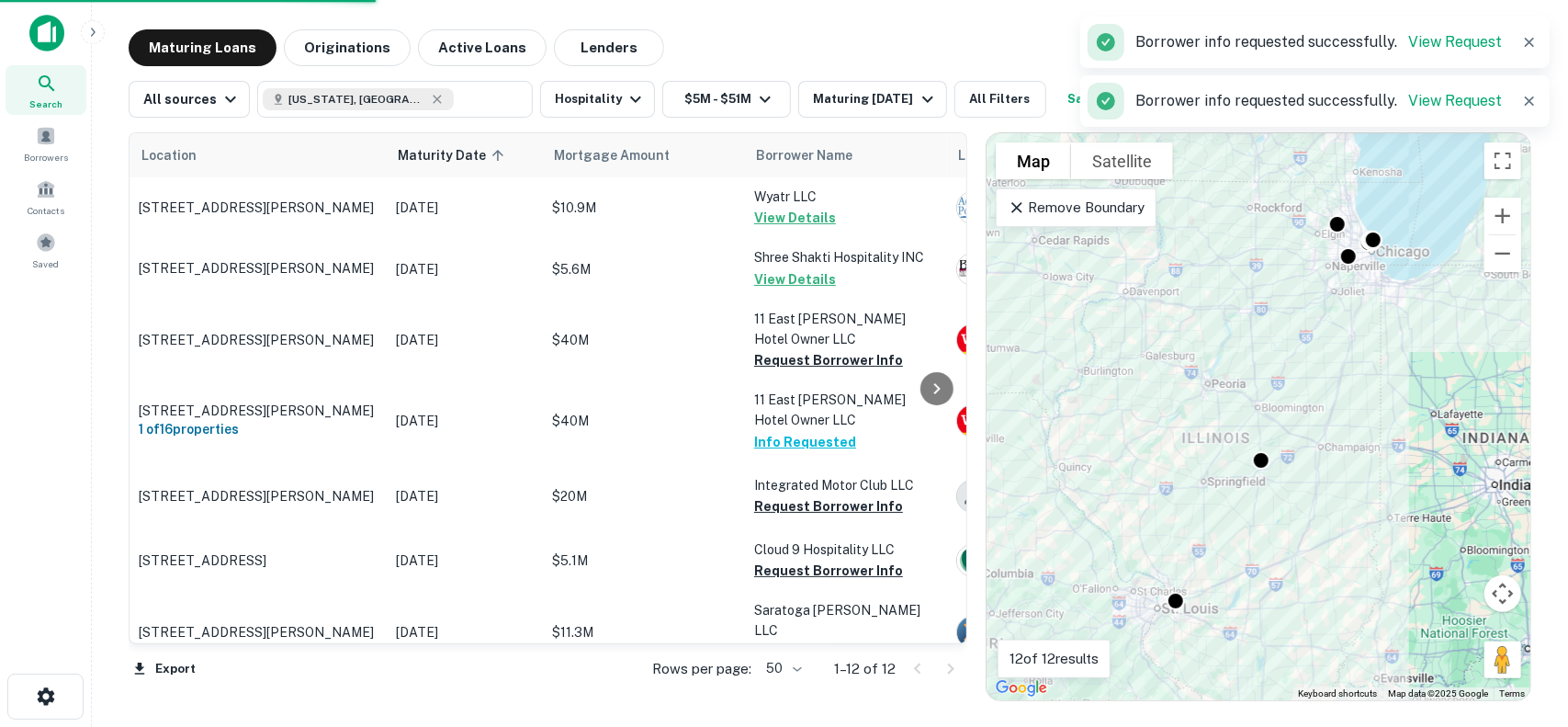 click on "Request Borrower Info" at bounding box center (829, 506) 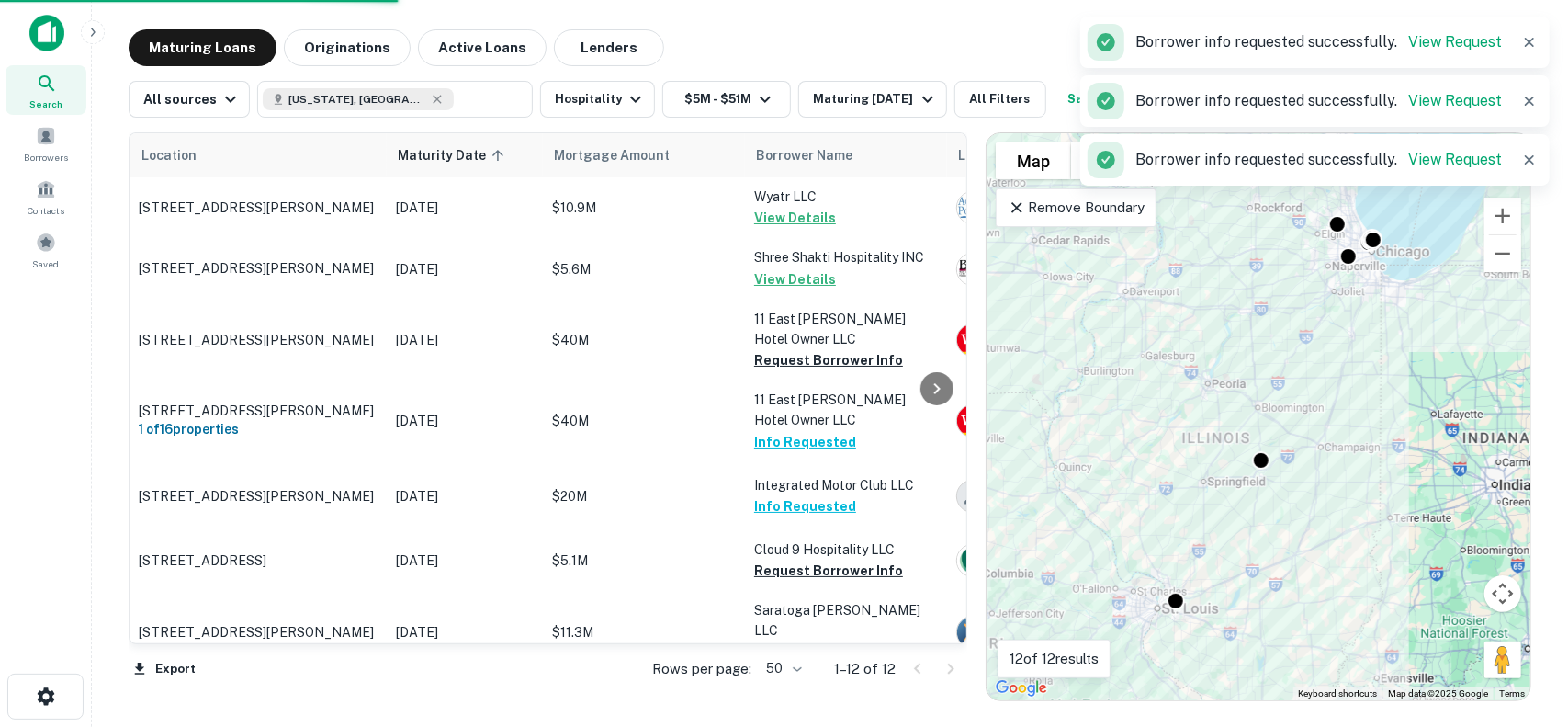 click on "Request Borrower Info" at bounding box center [829, 360] 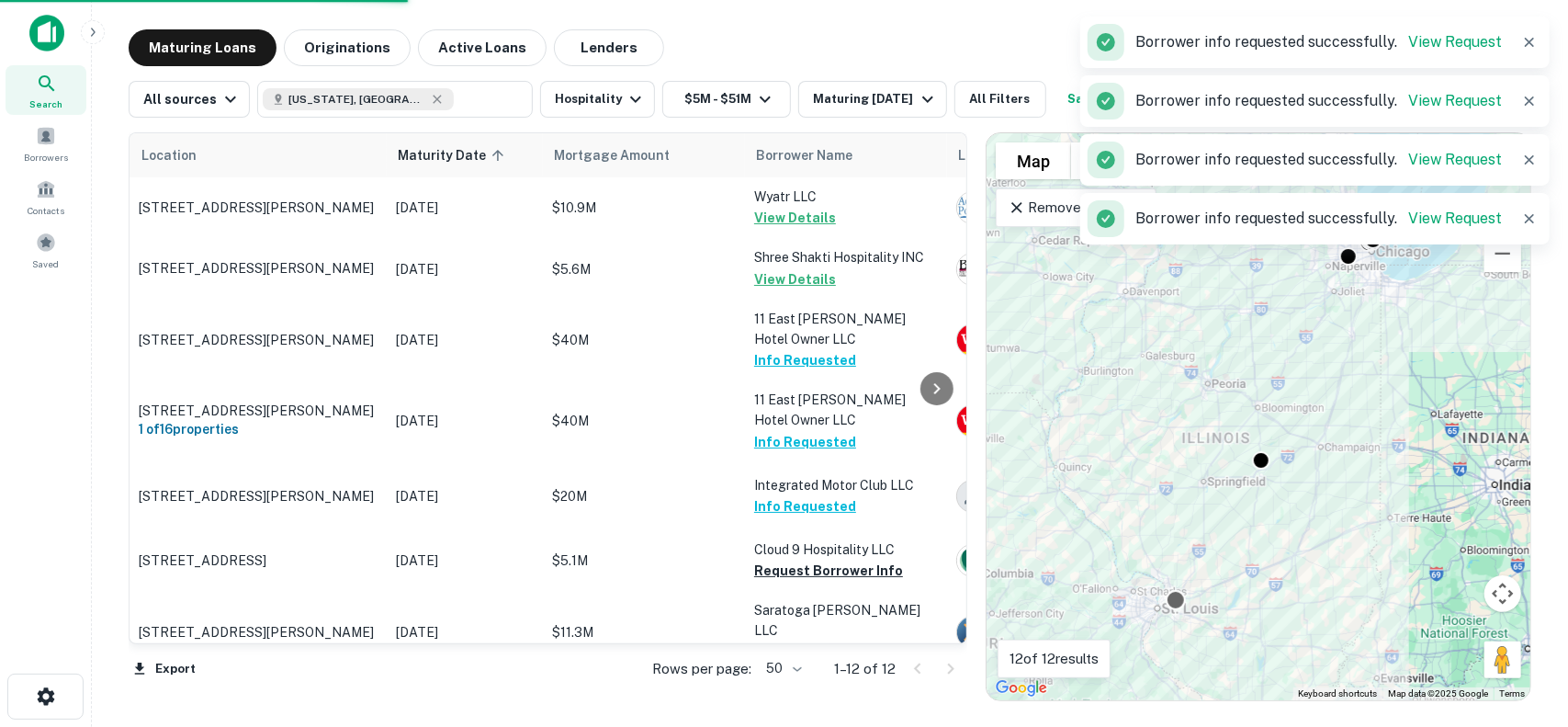 click on "Request Borrower Info" at bounding box center (829, 571) 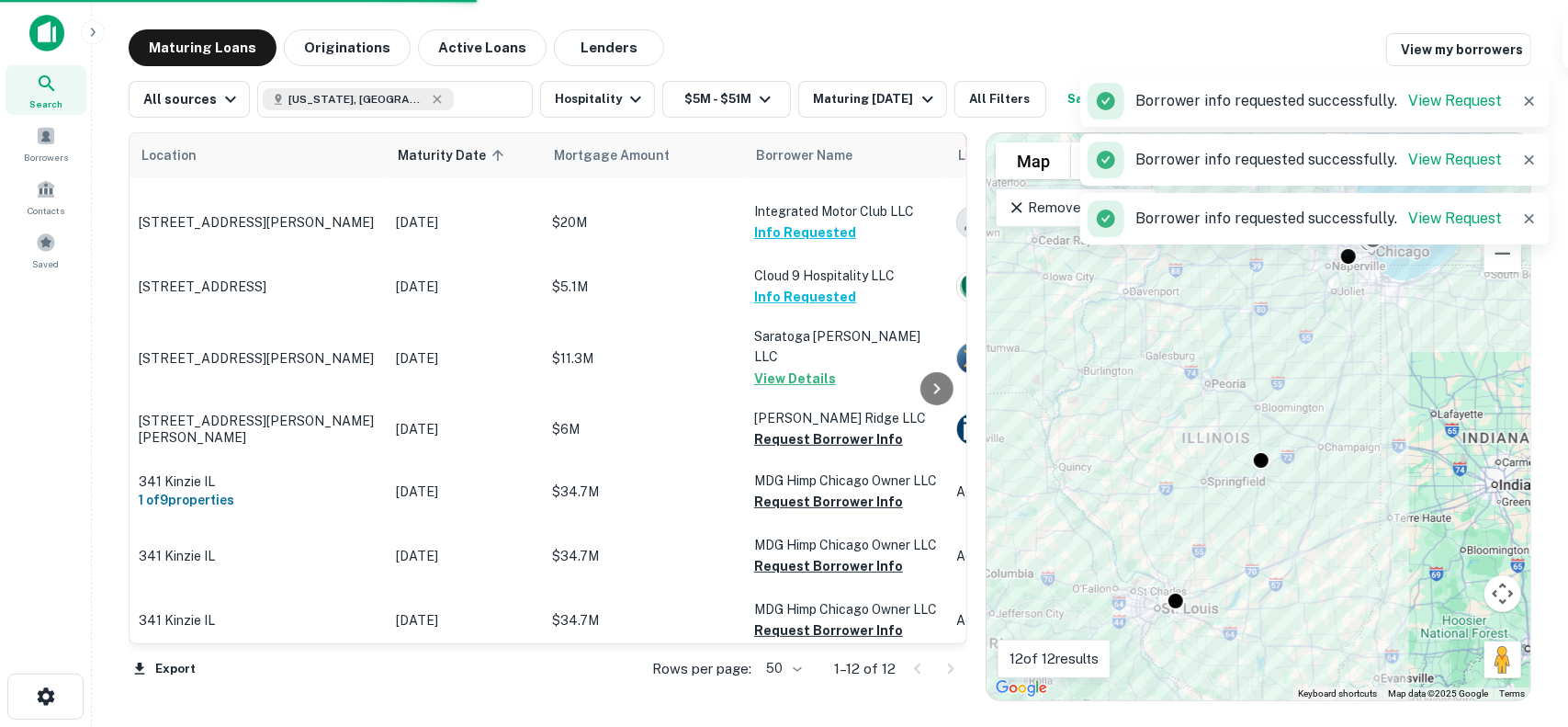 scroll, scrollTop: 275, scrollLeft: 0, axis: vertical 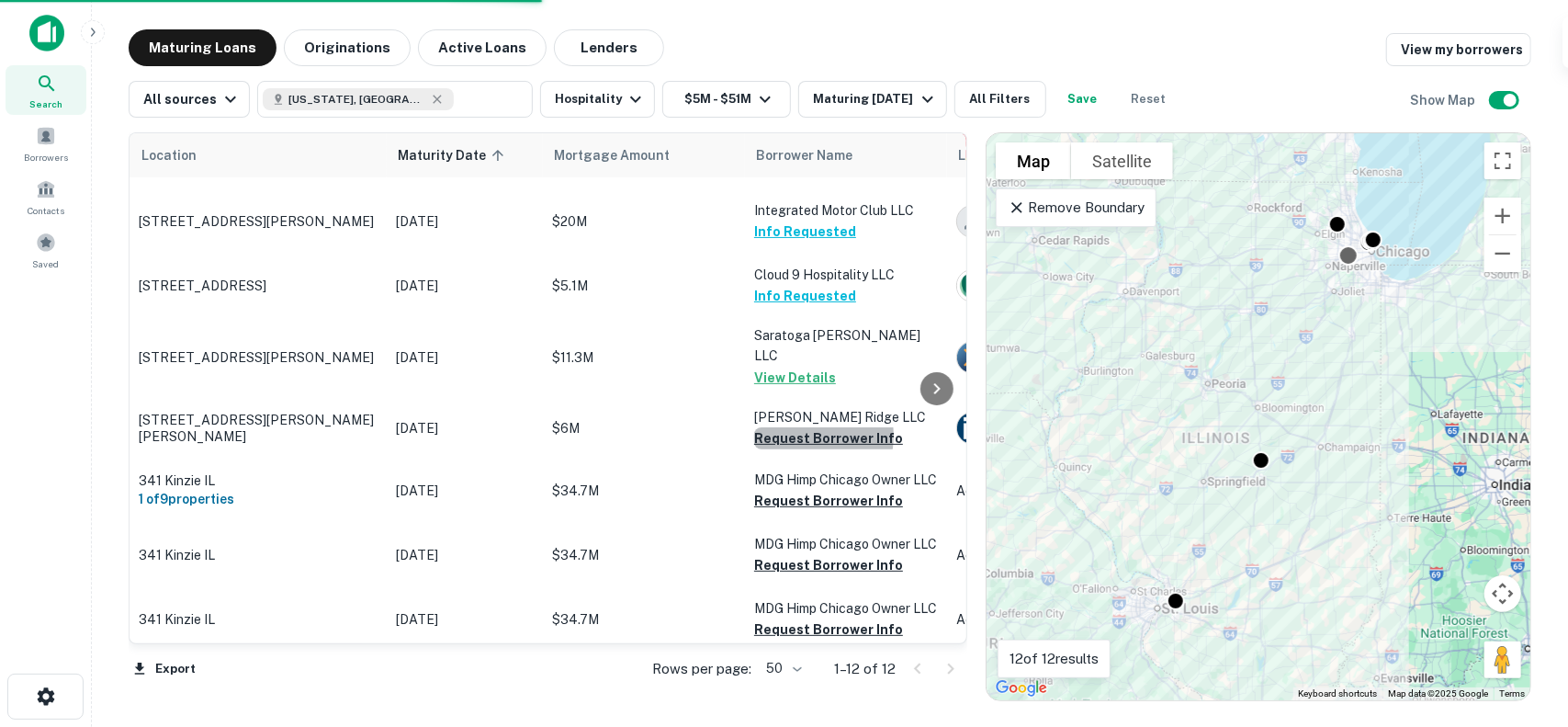 click on "Request Borrower Info" at bounding box center [829, 438] 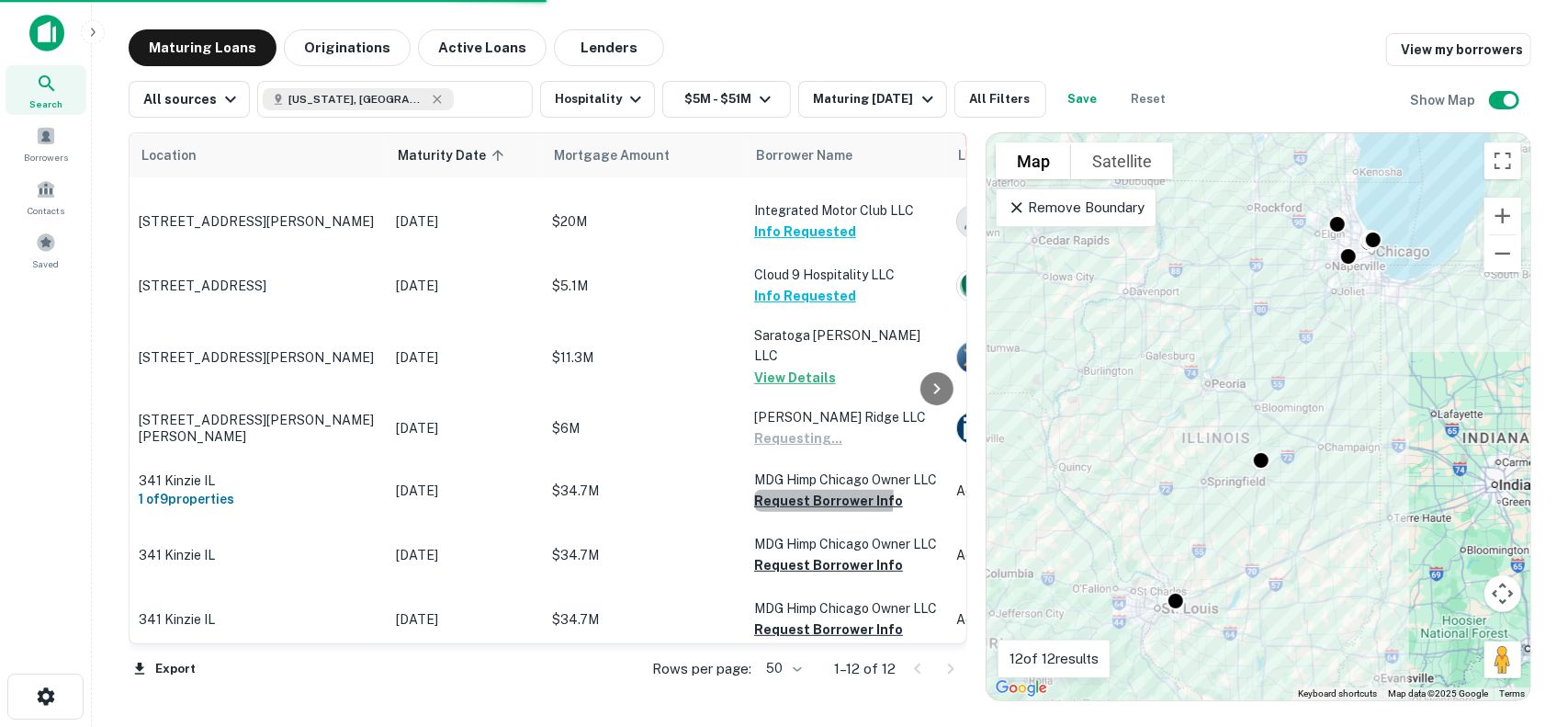 click on "Request Borrower Info" at bounding box center (829, 501) 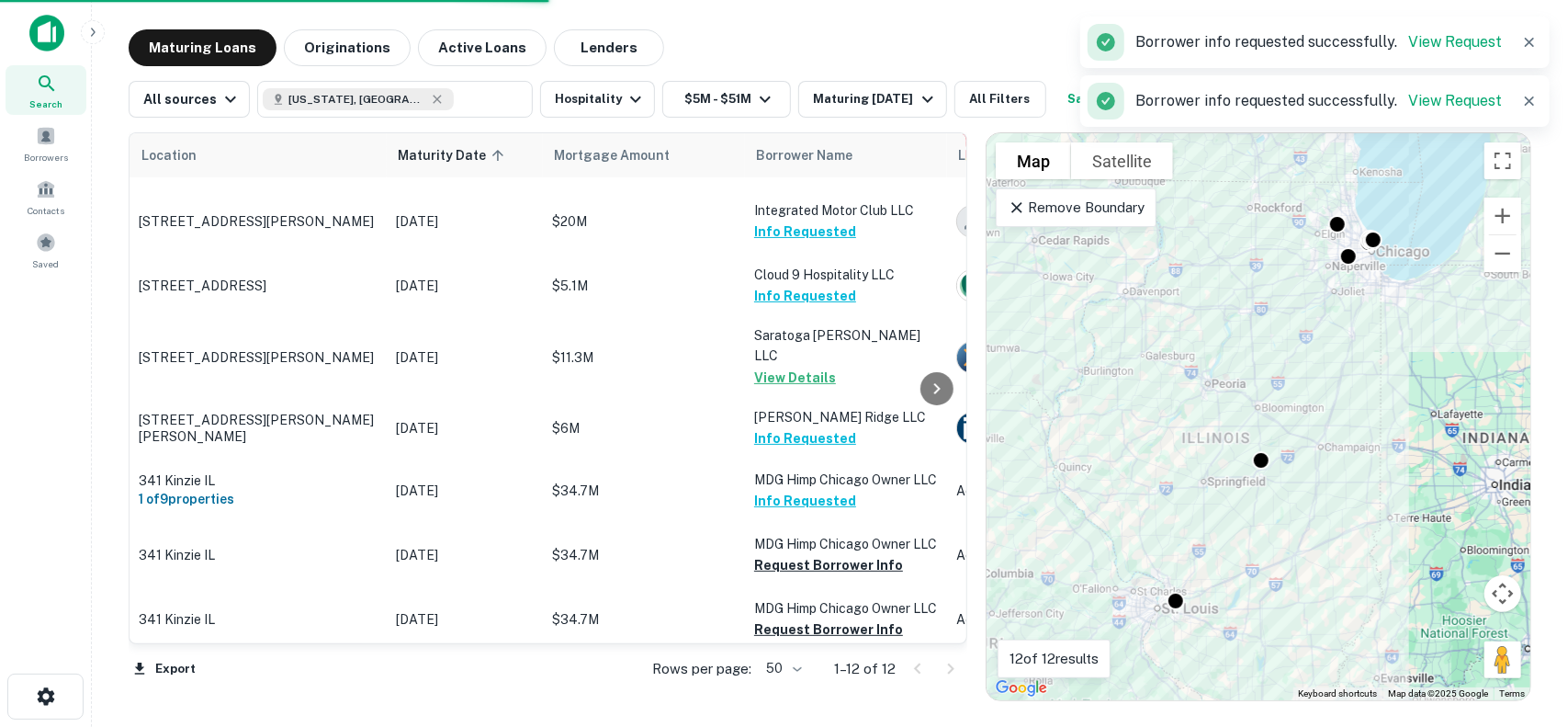 click on "MDG Himp Chicago Owner LLC Request Borrower Info" at bounding box center (846, 555) 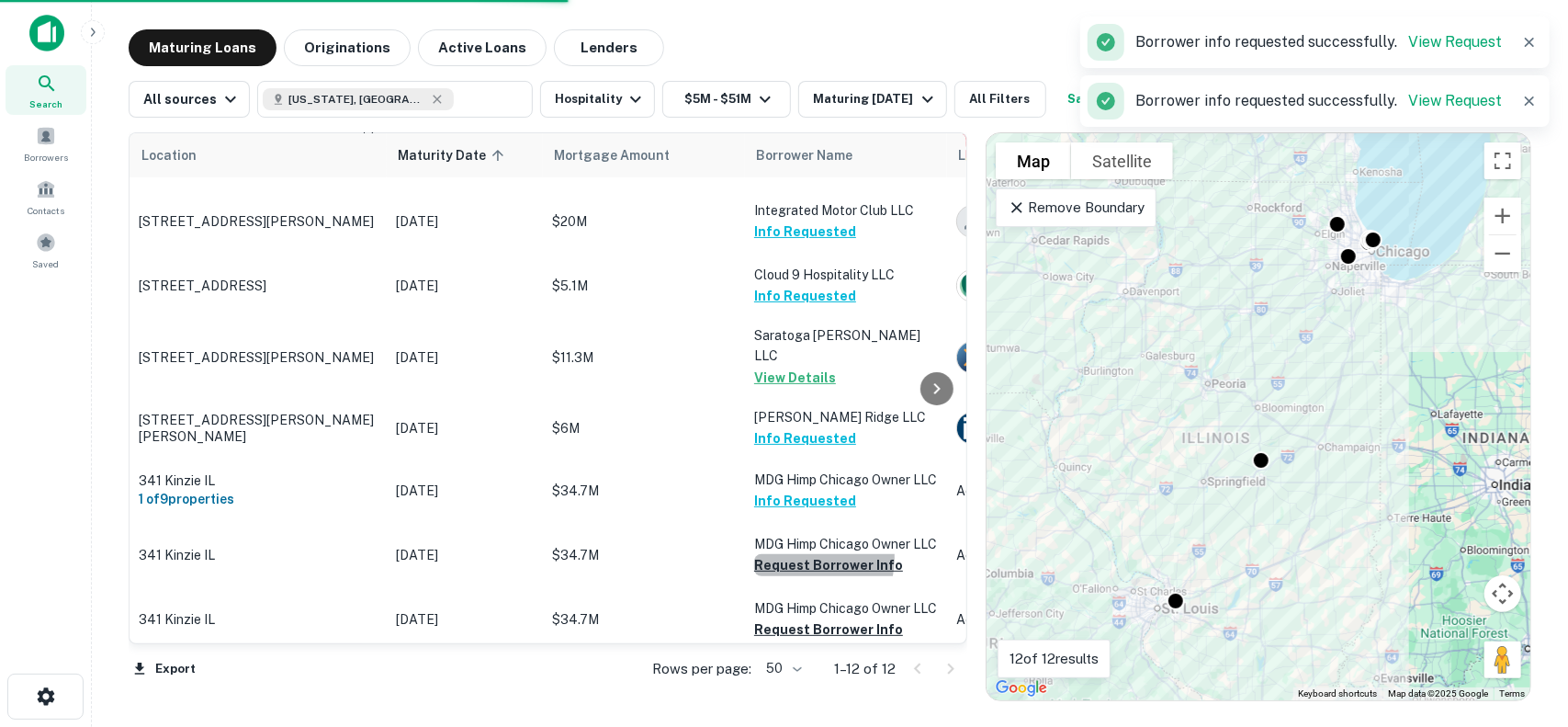 click on "Request Borrower Info" at bounding box center (829, 565) 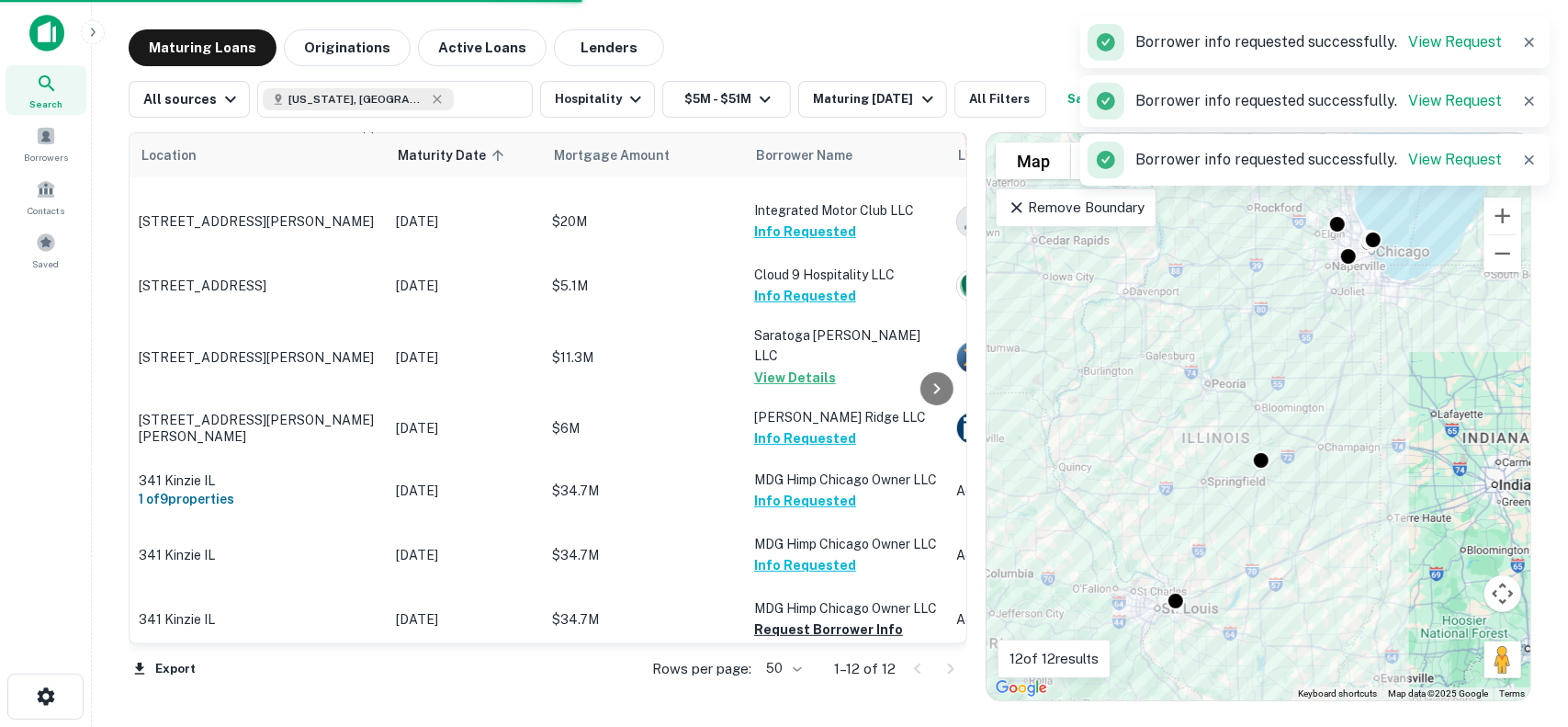 scroll, scrollTop: 381, scrollLeft: 0, axis: vertical 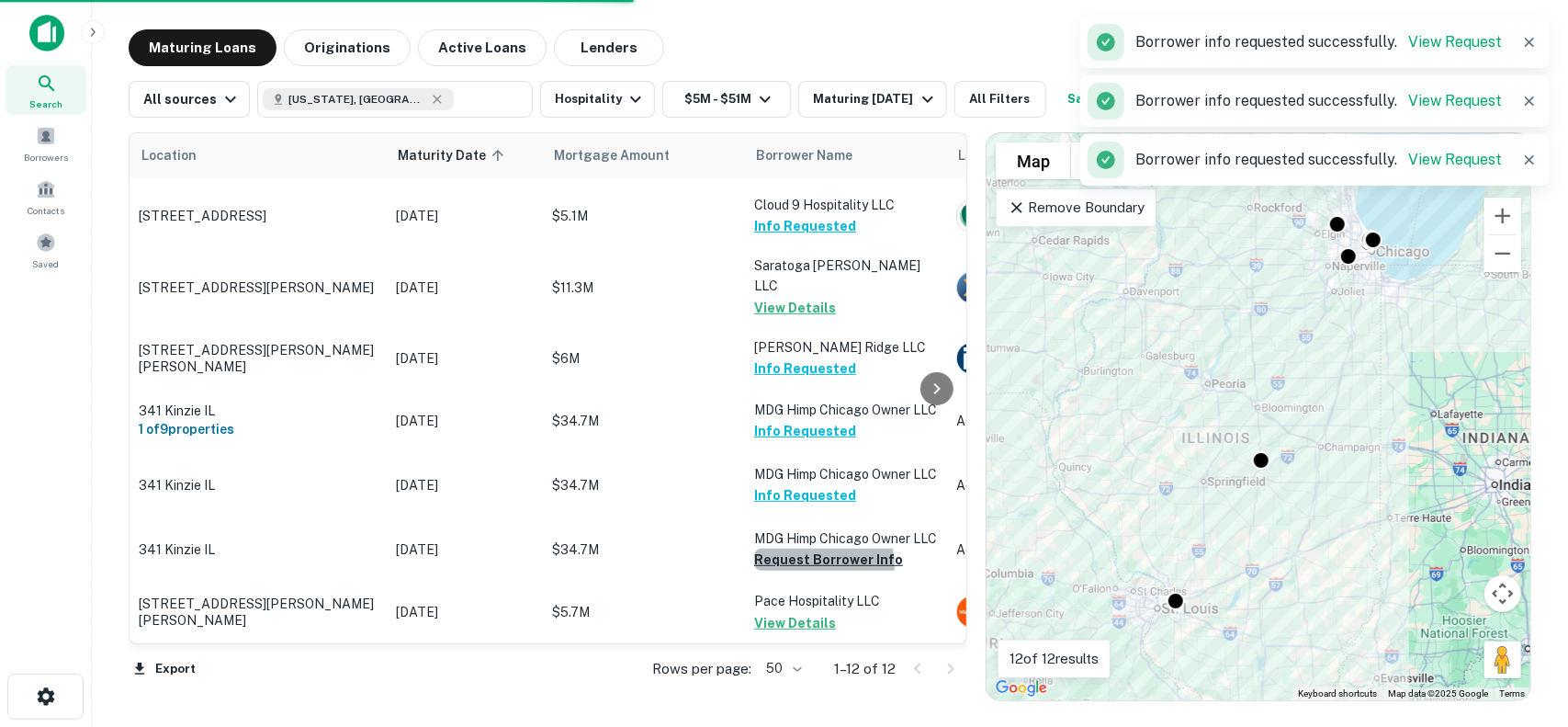 click on "Request Borrower Info" at bounding box center (829, 560) 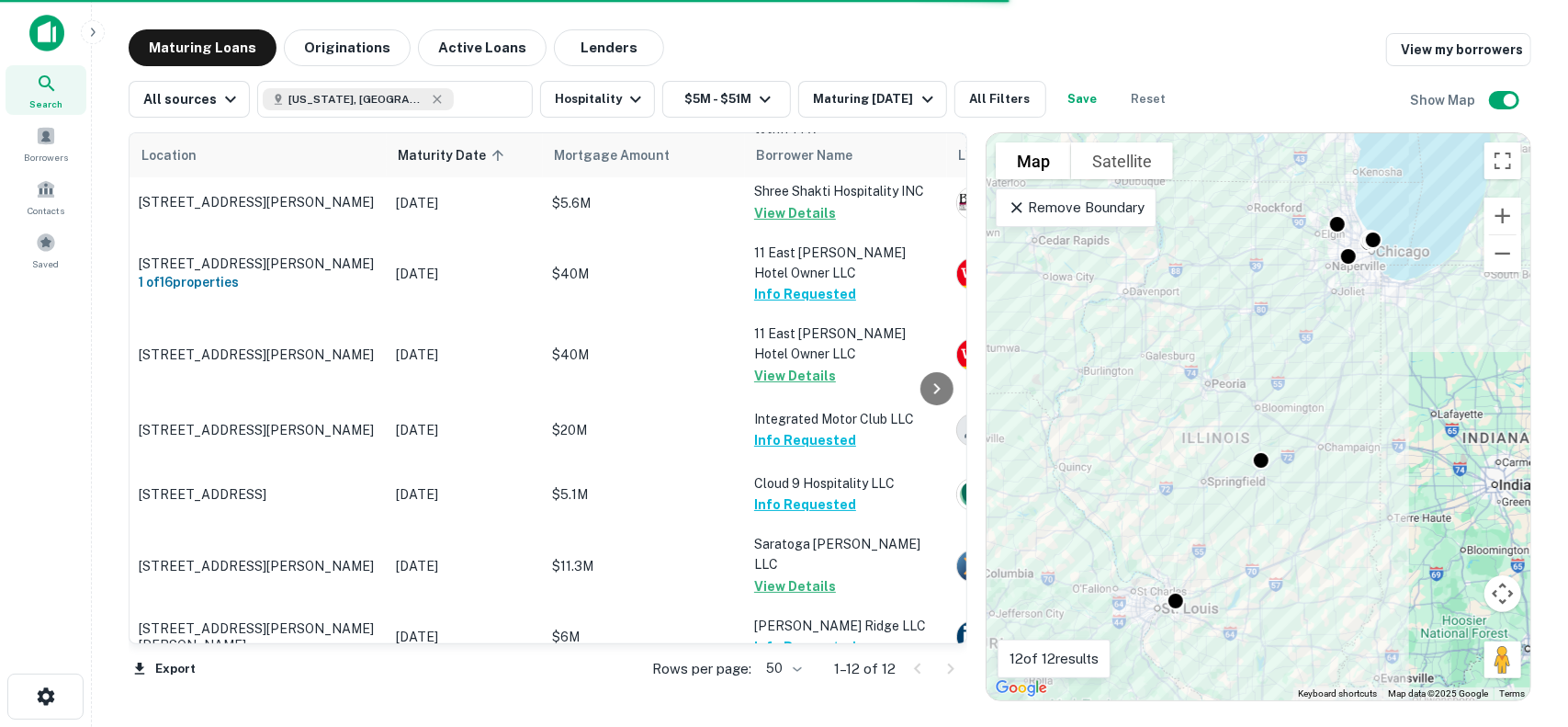 scroll, scrollTop: 0, scrollLeft: 0, axis: both 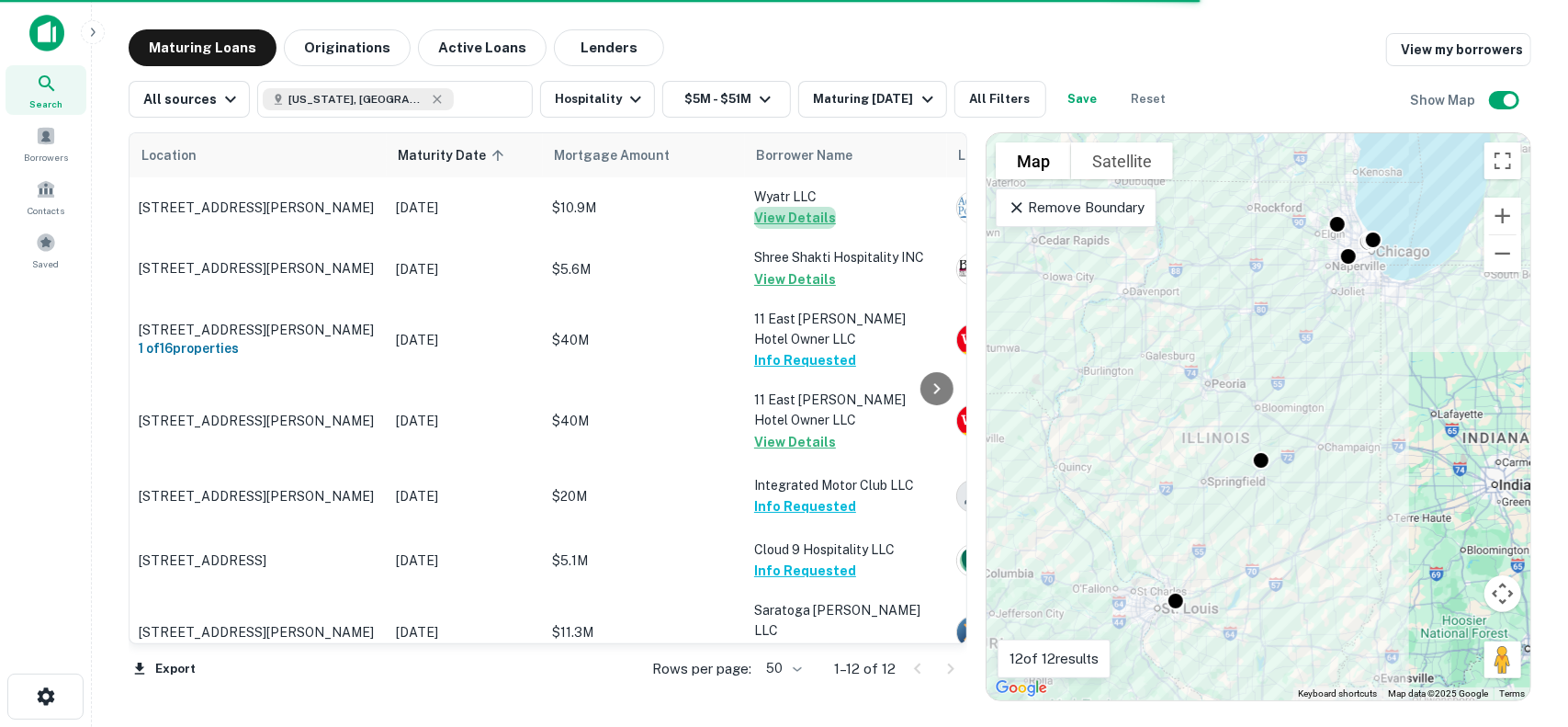 click on "View Details" at bounding box center (795, 218) 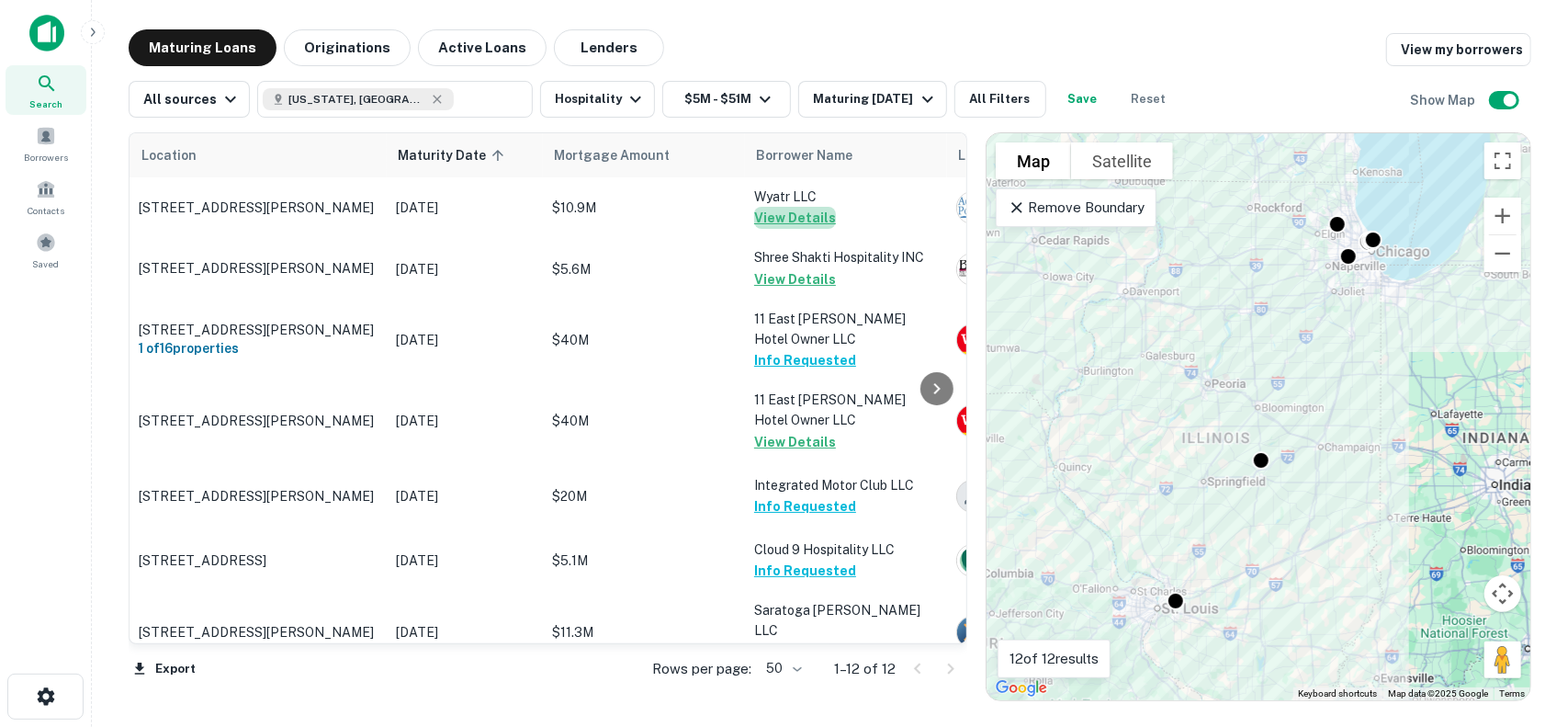 click on "View Details" at bounding box center (795, 218) 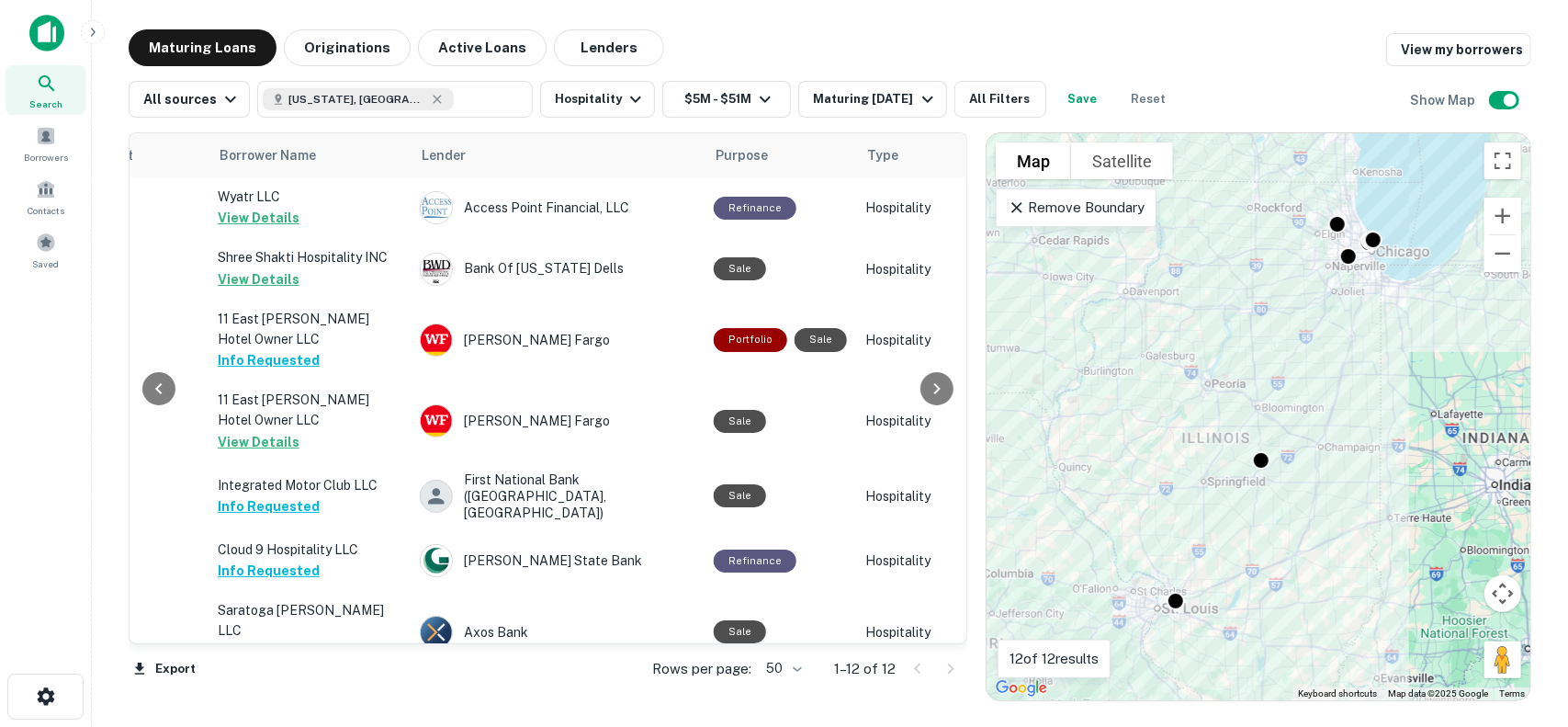 scroll, scrollTop: 0, scrollLeft: 0, axis: both 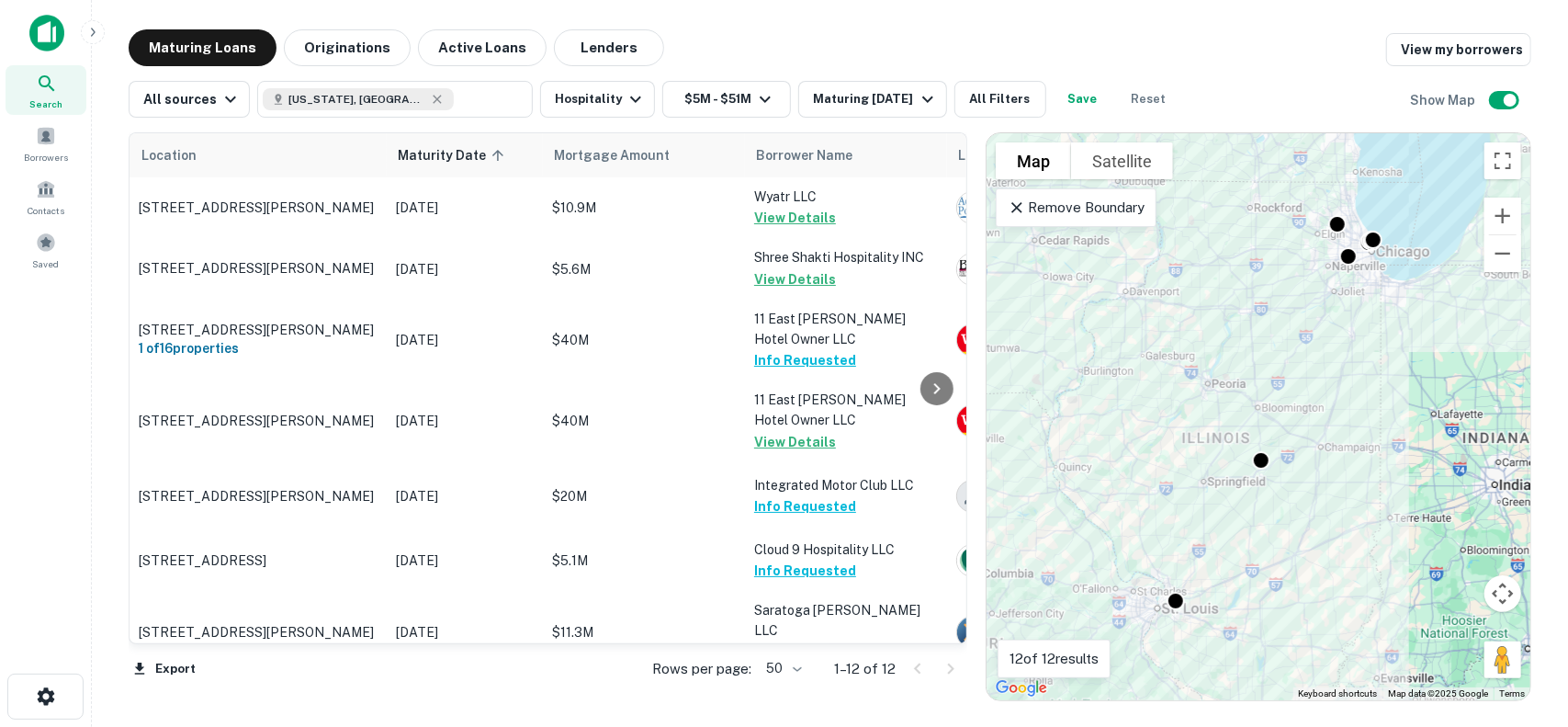 click on "Maturity Date sorted ascending" at bounding box center (454, 155) 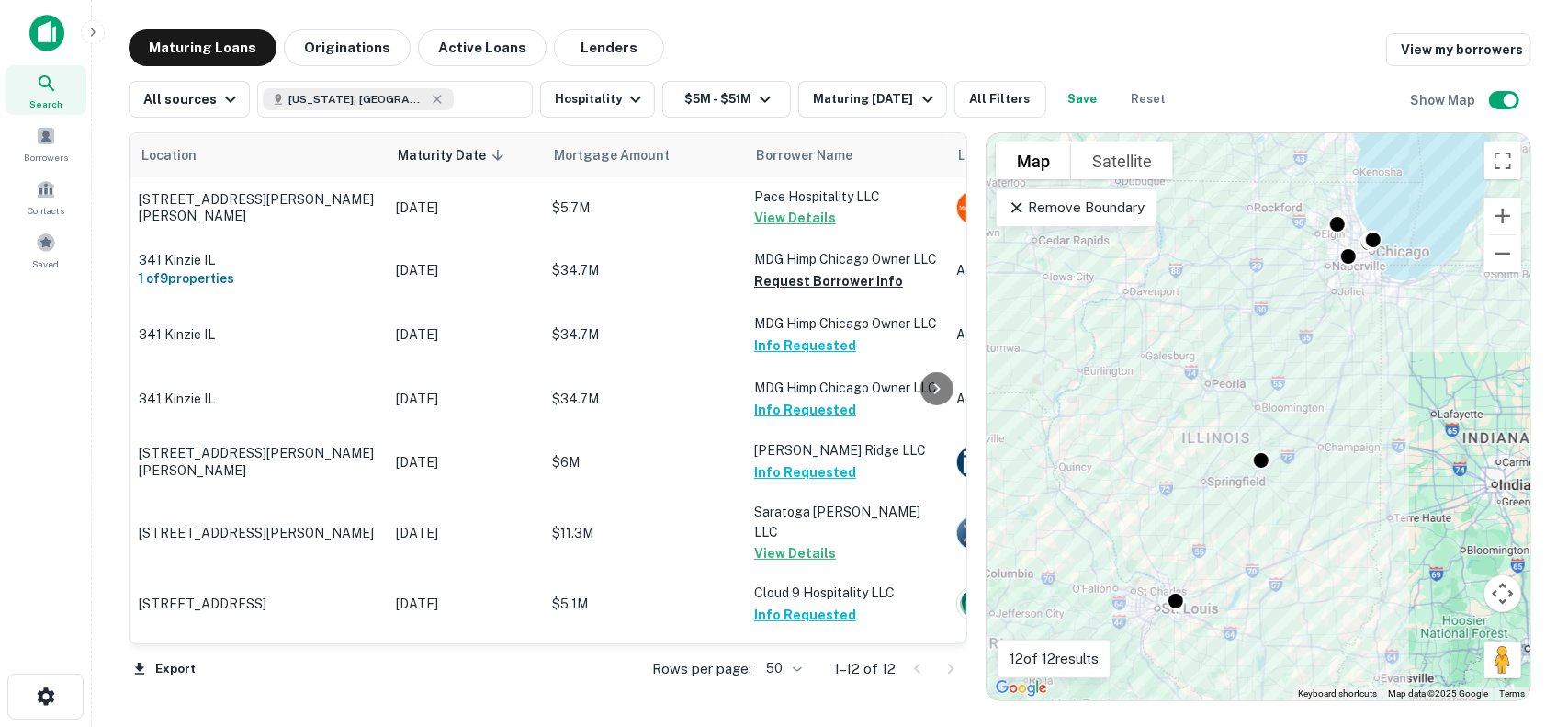 click 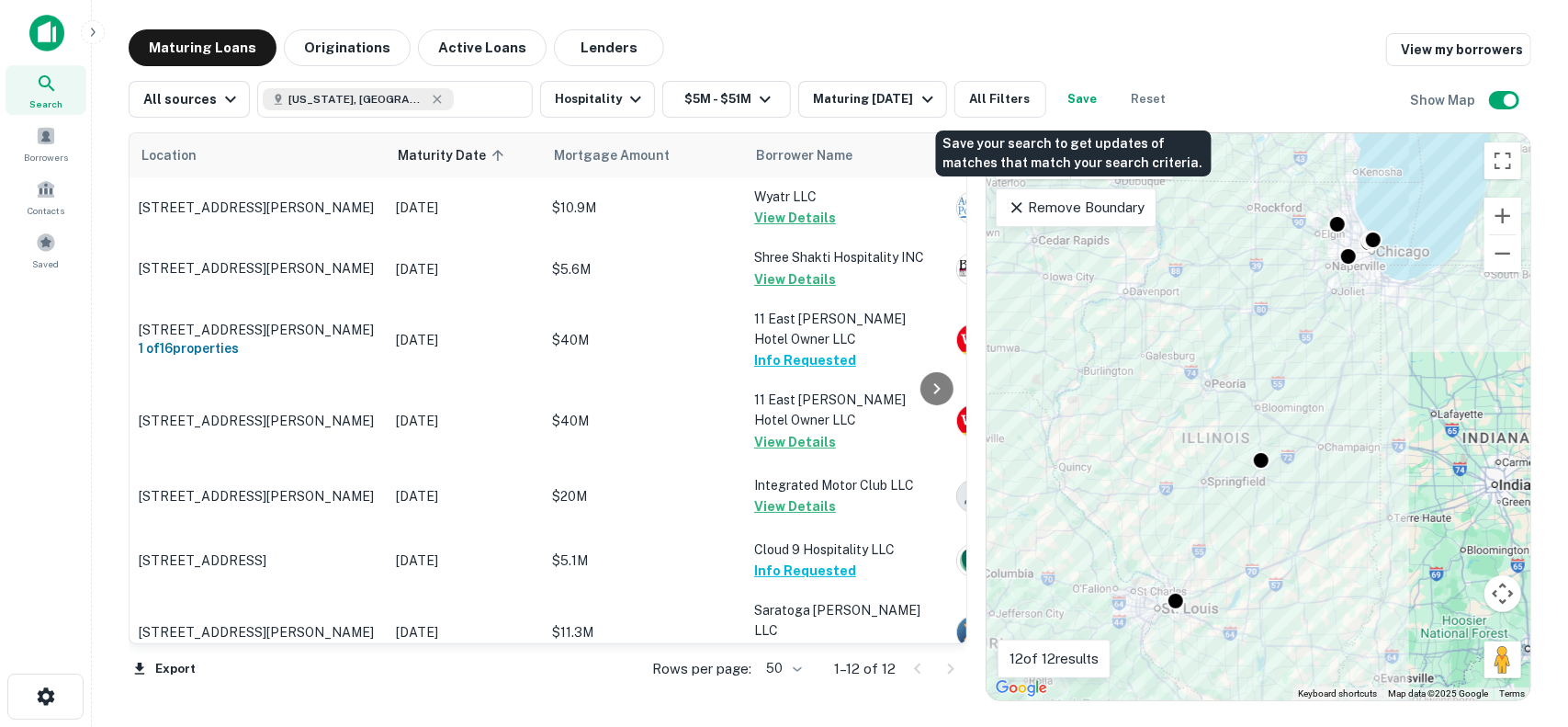 click on "Save" at bounding box center (1083, 99) 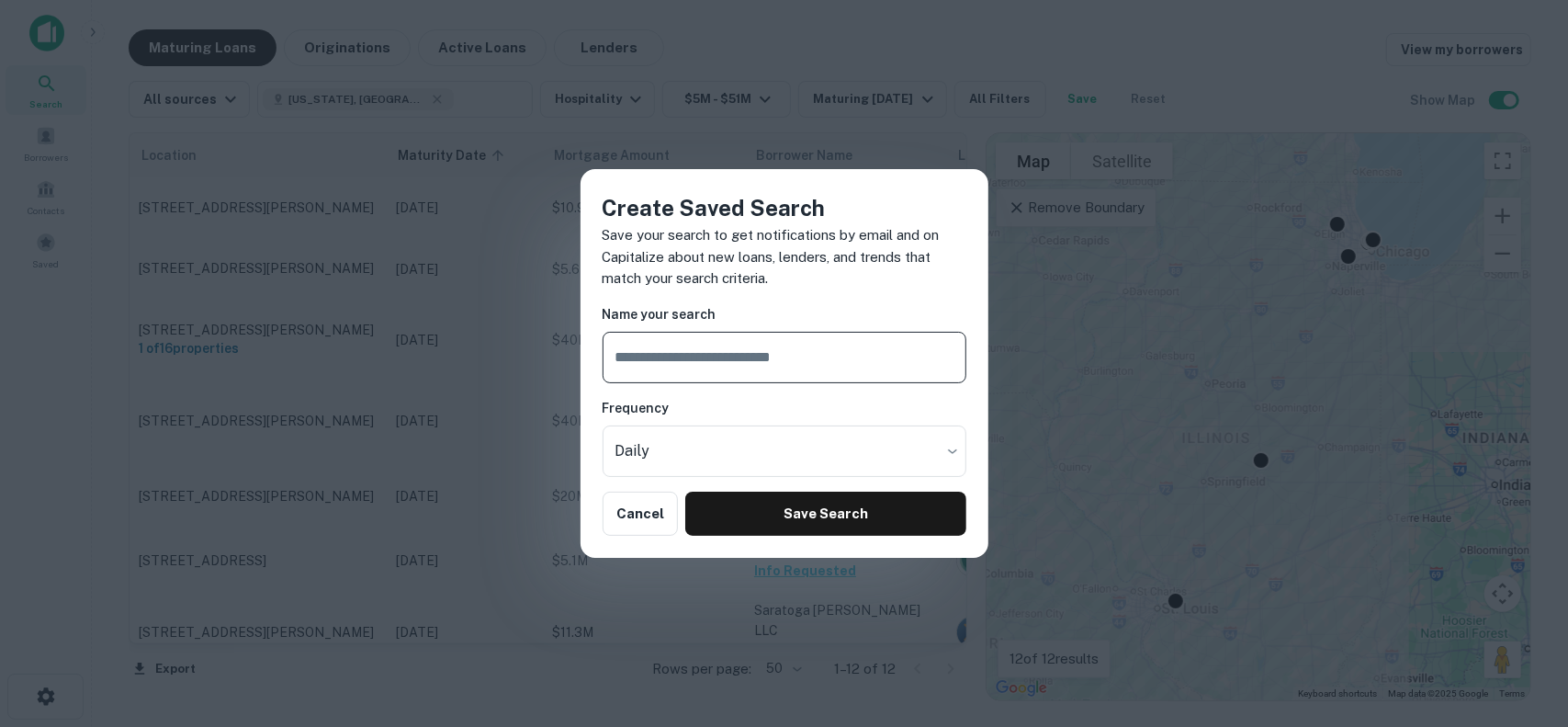 click at bounding box center [784, 358] 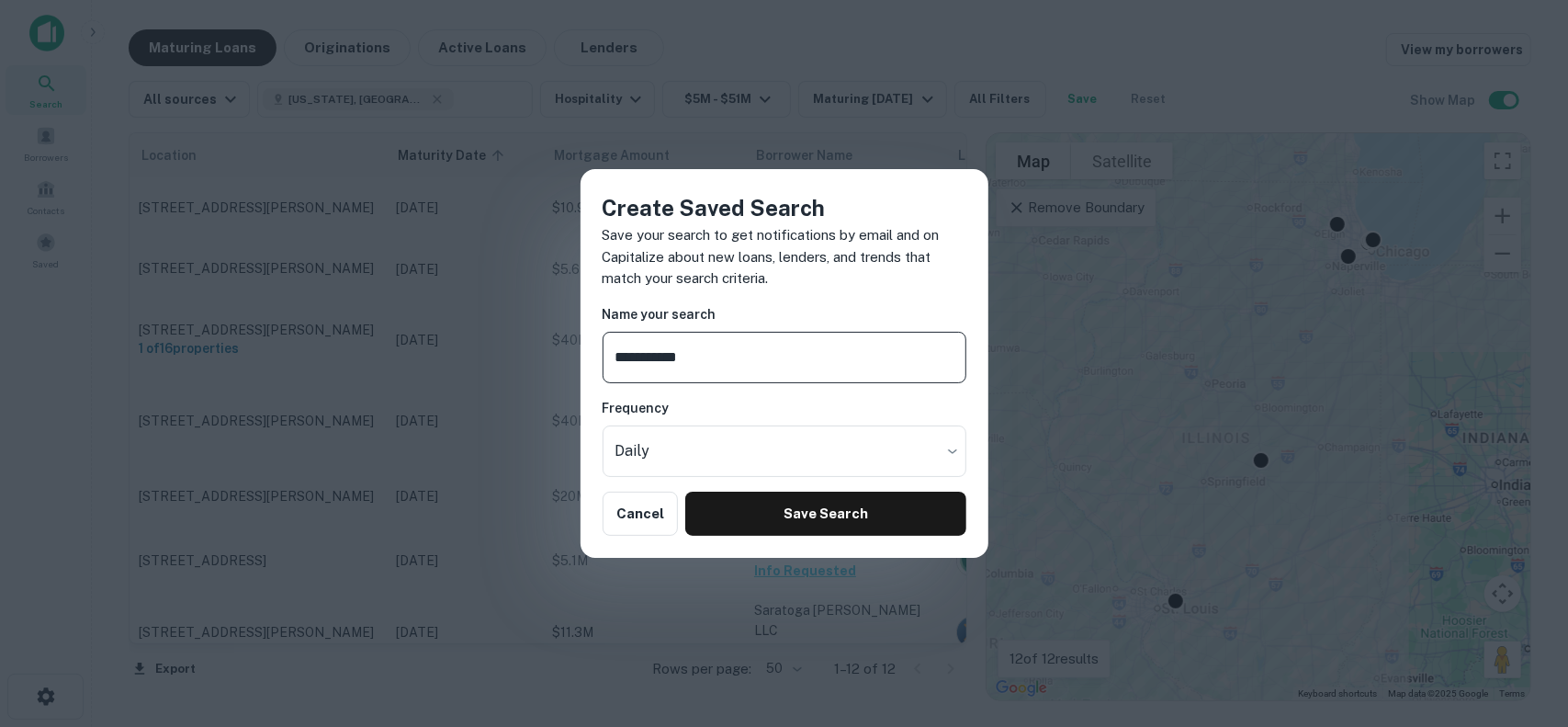 type on "**********" 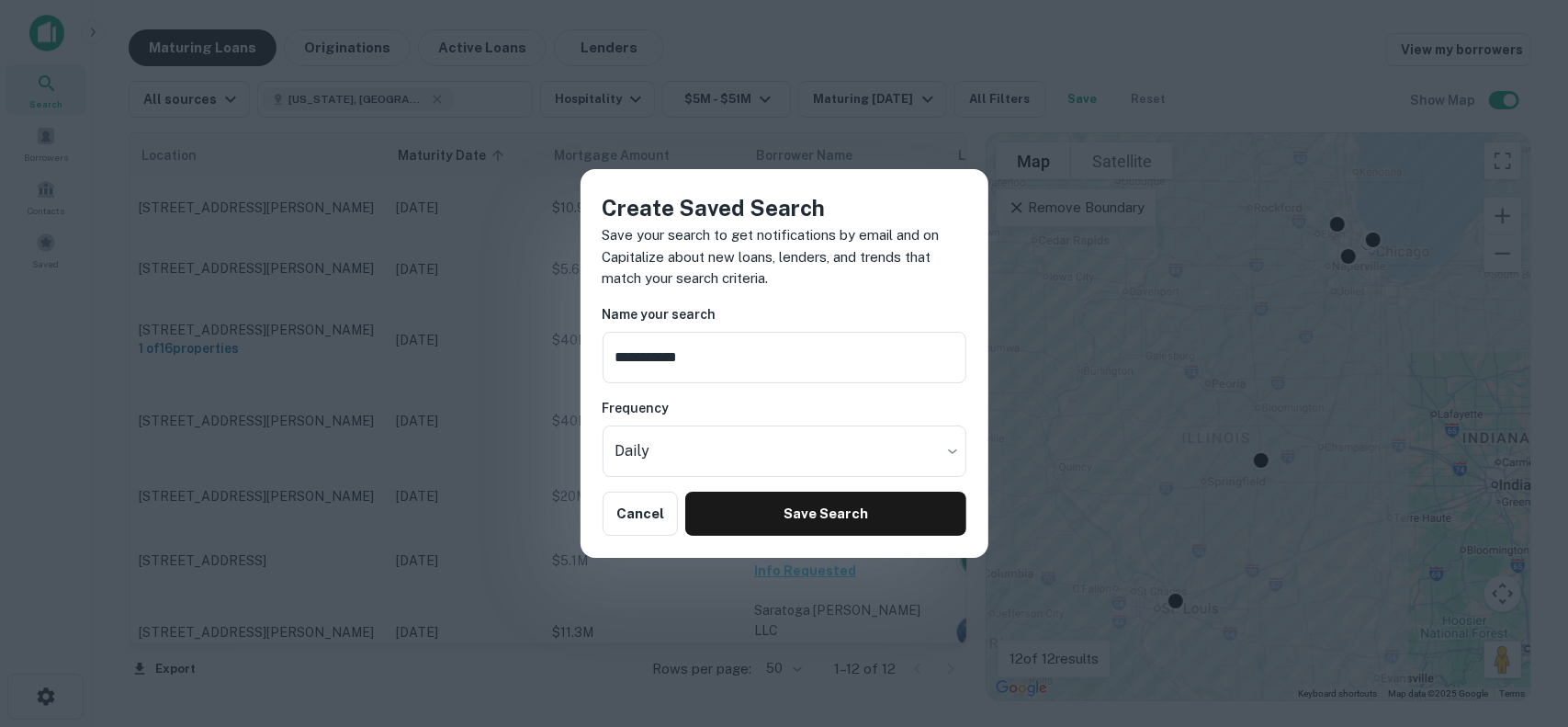 click on "**********" at bounding box center (784, 363) 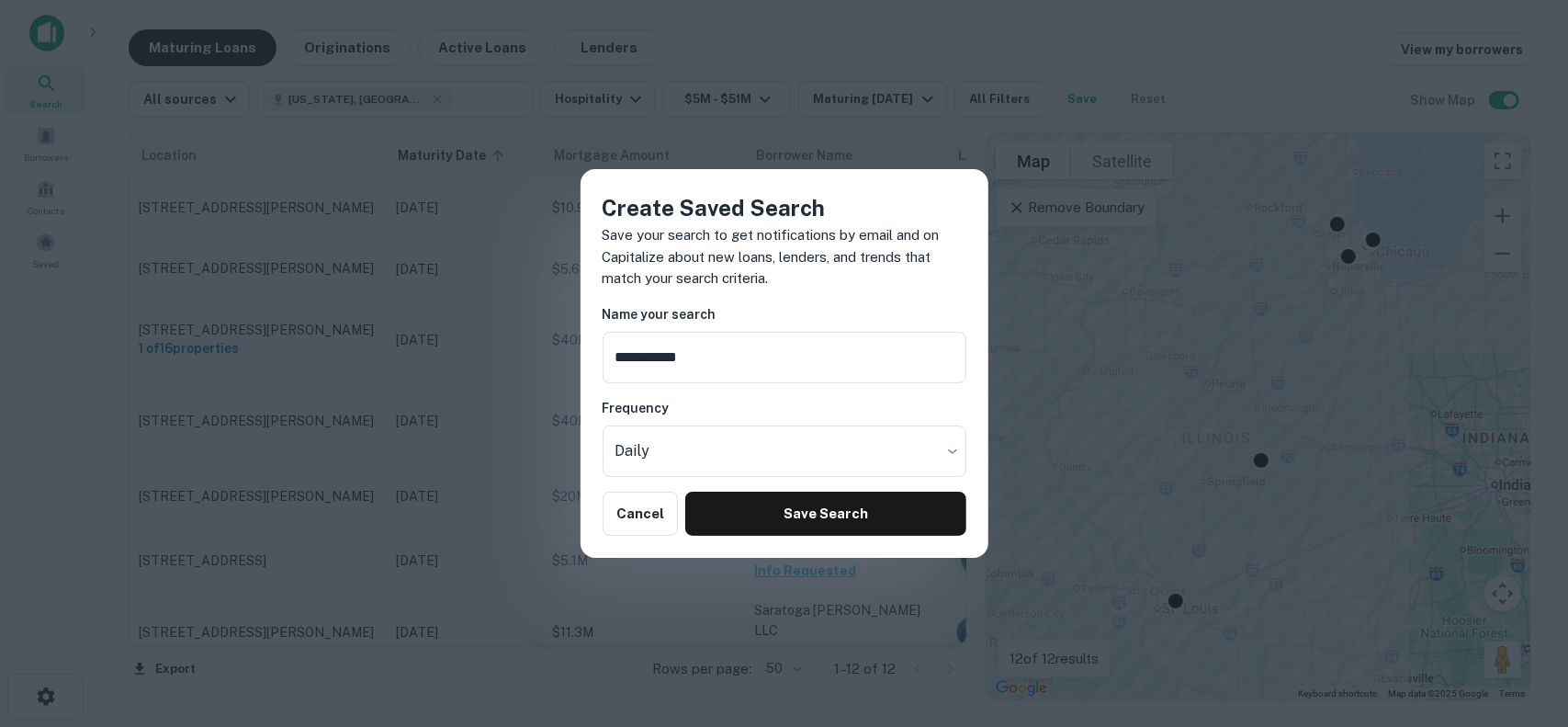 click on "Search         Borrowers         Contacts         Saved     Maturing Loans Originations Active Loans Lenders View my borrowers All sources Illinois, USA ​ Hospitality $5M - $51M Maturing In 1 Year All Filters Save Reset Show Map Location Maturity Date sorted ascending Mortgage Amount Borrower Name Lender Purpose Type Lender Type Sale Amount LTV Year Built Unit Count 623 W Harrison St Chicago, IL60607  Sep 29, 2025 $10.9M Wyatr LLC View Details Access Point Financial, LLC Refinance Hospitality Debt Fund - - 1988 - 1300 E Higgins Rd Schaumburg, IL60173  Oct 02, 2025 $5.6M Shree Shakti Hospitality INC View Details Bank Of Wisconsin Dells Sale Hospitality Bank - - 1989 - 11 E Walton St Chicago, IL60611  1 of  16  properties Nov 16, 2025 $40M 11 East Walton Hotel Owner LLC Info Requested Wells Fargo Portfolio Sale Hospitality Bank $32.2M 124.23% - - 11 E Walton St Chicago, IL60611  Nov 16, 2025 $40M 11 East Walton Hotel Owner LLC View Details Wells Fargo Sale Hospitality Bank $32.2M 124.23% - - $20M" at bounding box center (784, 363) 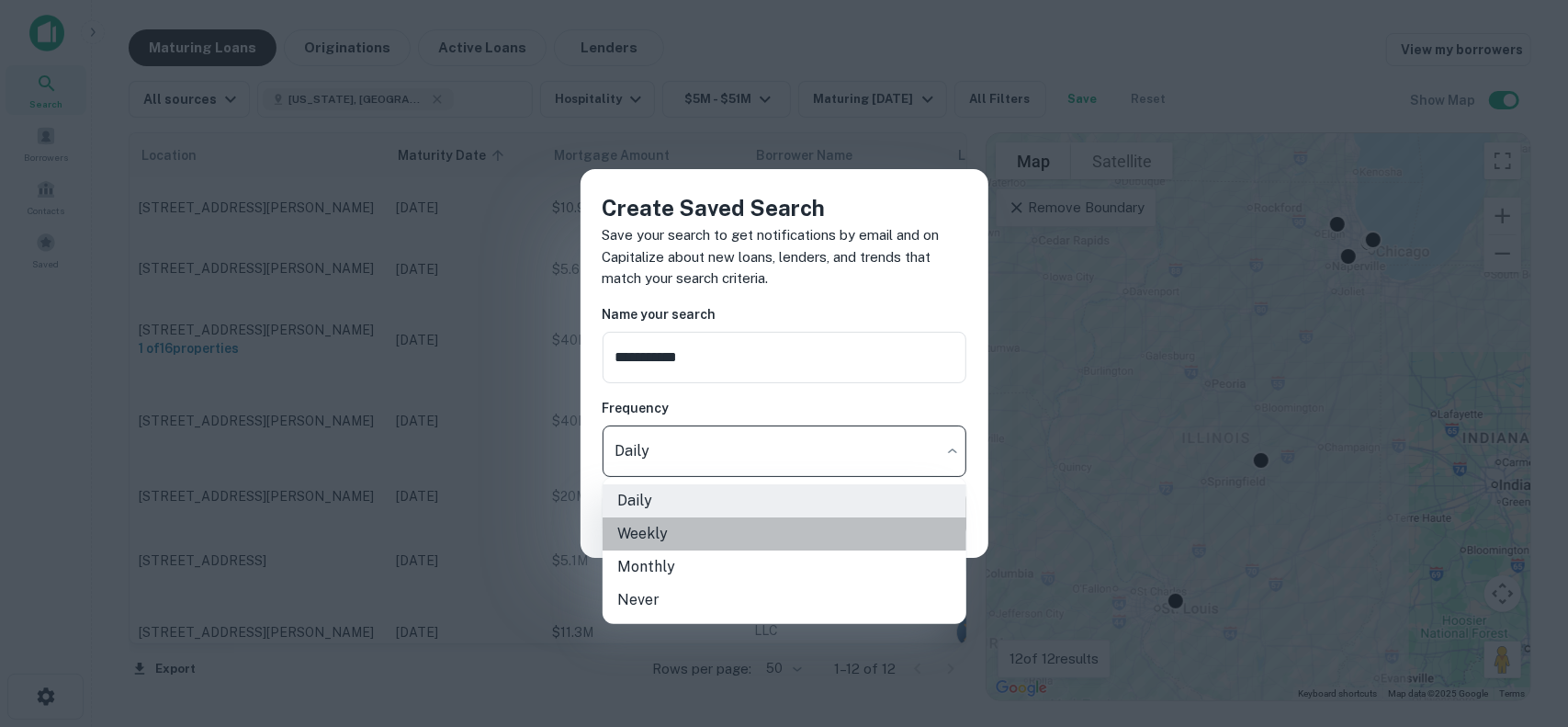 click on "Weekly" at bounding box center [784, 534] 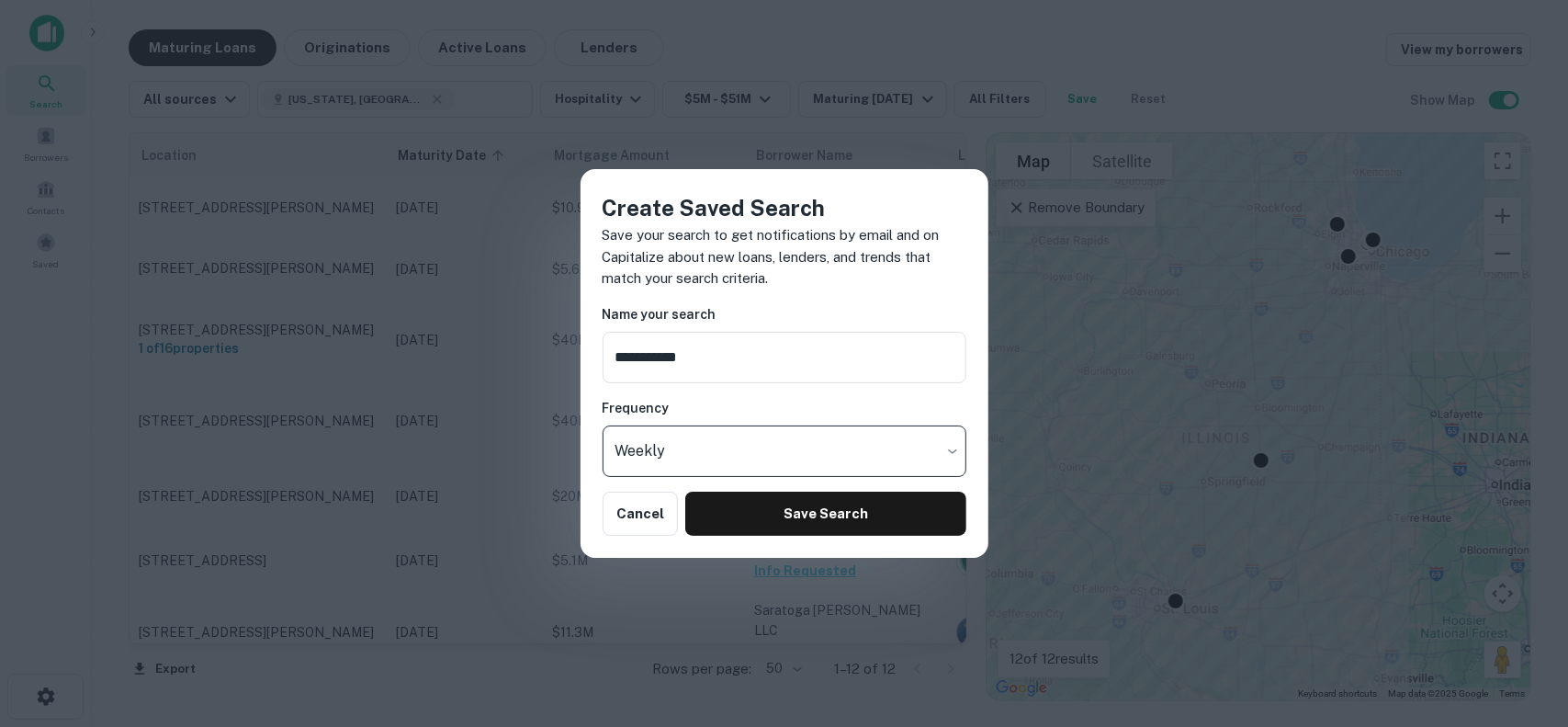 click on "Save Search" at bounding box center (825, 514) 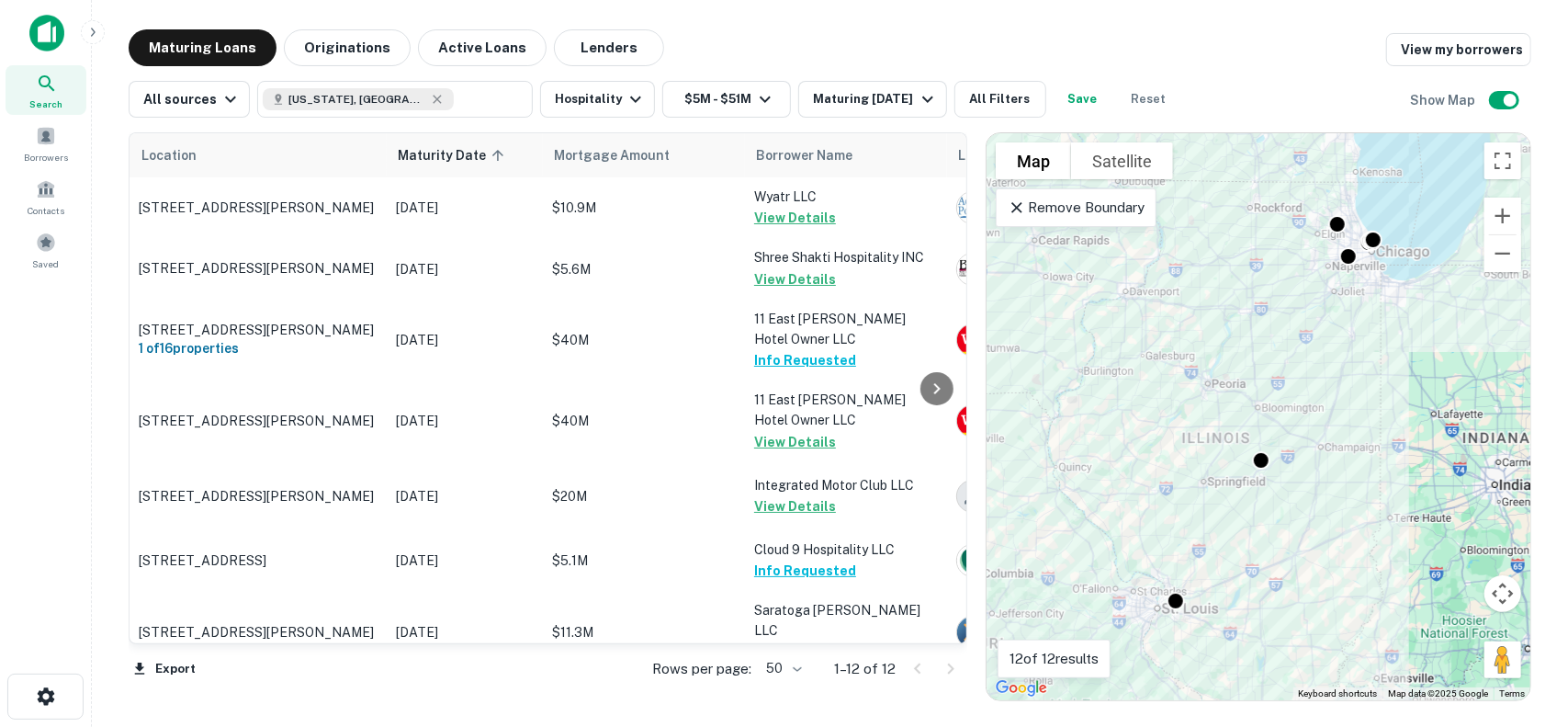 click on "Export" at bounding box center [164, 669] 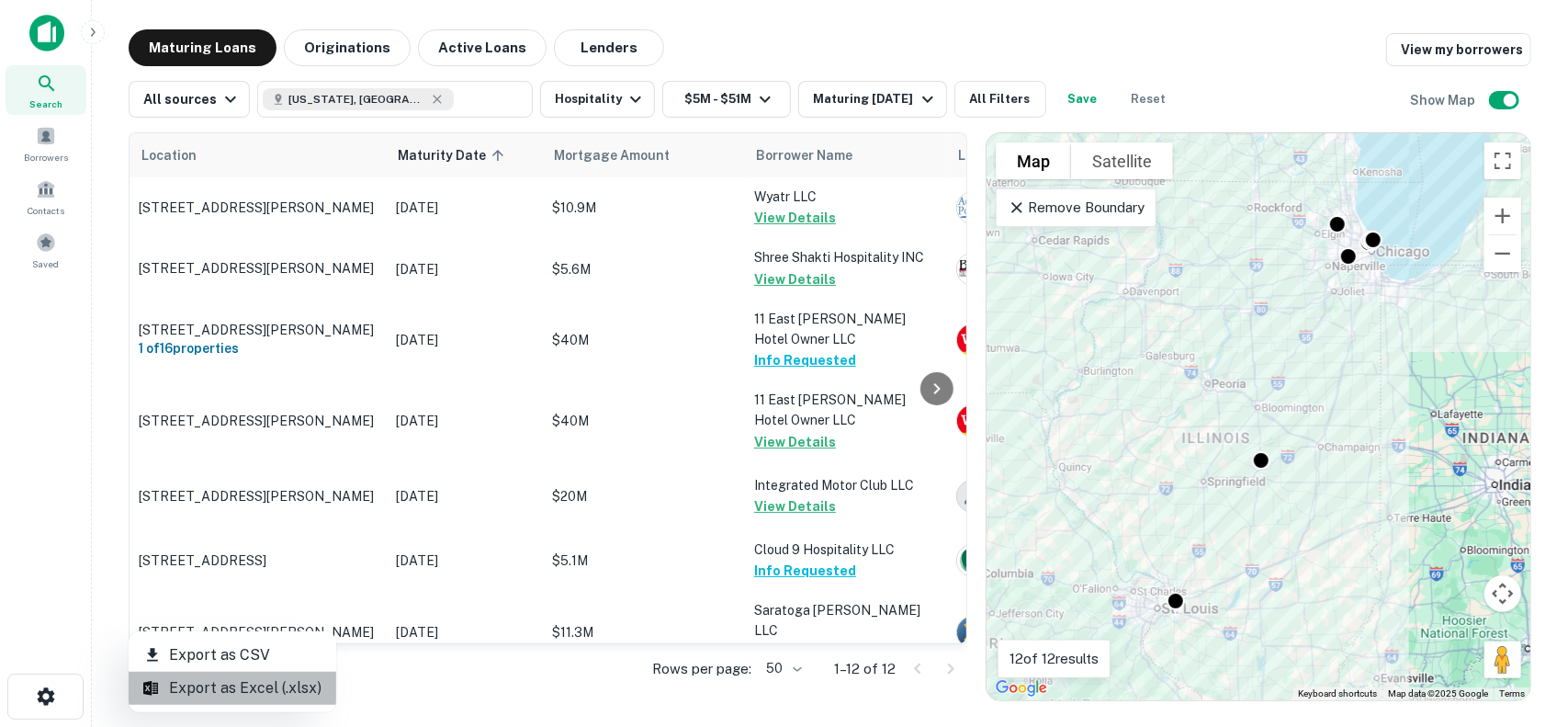 click on "Export as Excel (.xlsx)" at bounding box center [232, 688] 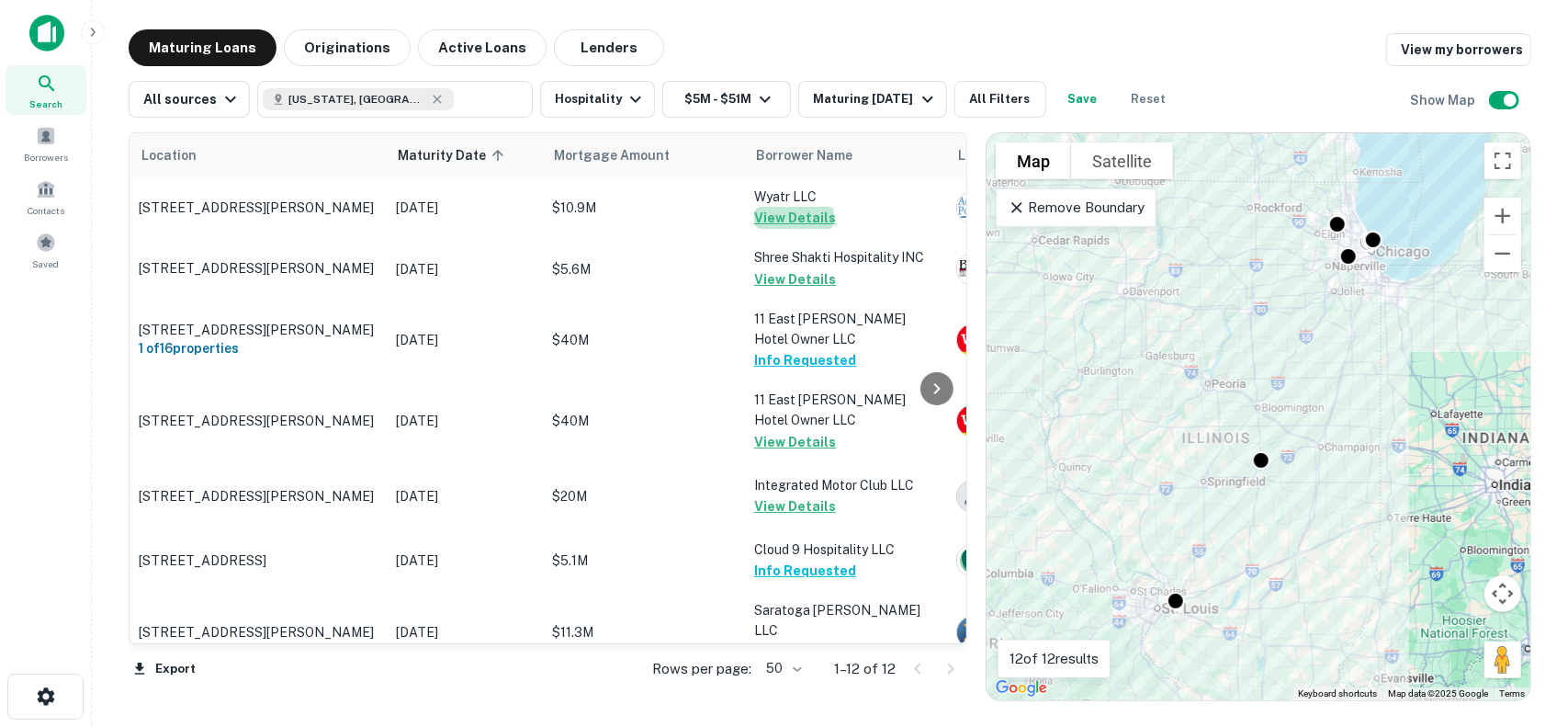 click on "View Details" at bounding box center [795, 218] 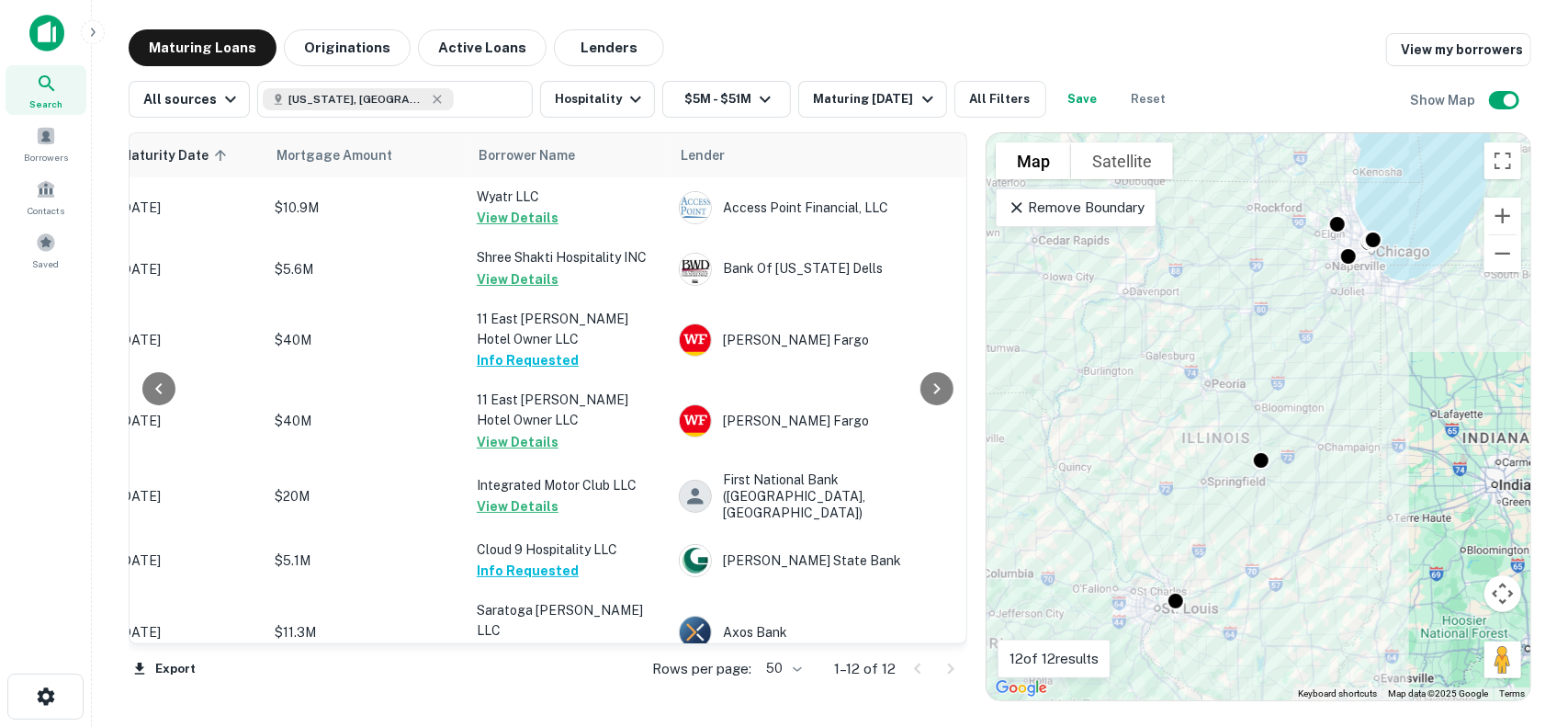 scroll, scrollTop: 0, scrollLeft: 374, axis: horizontal 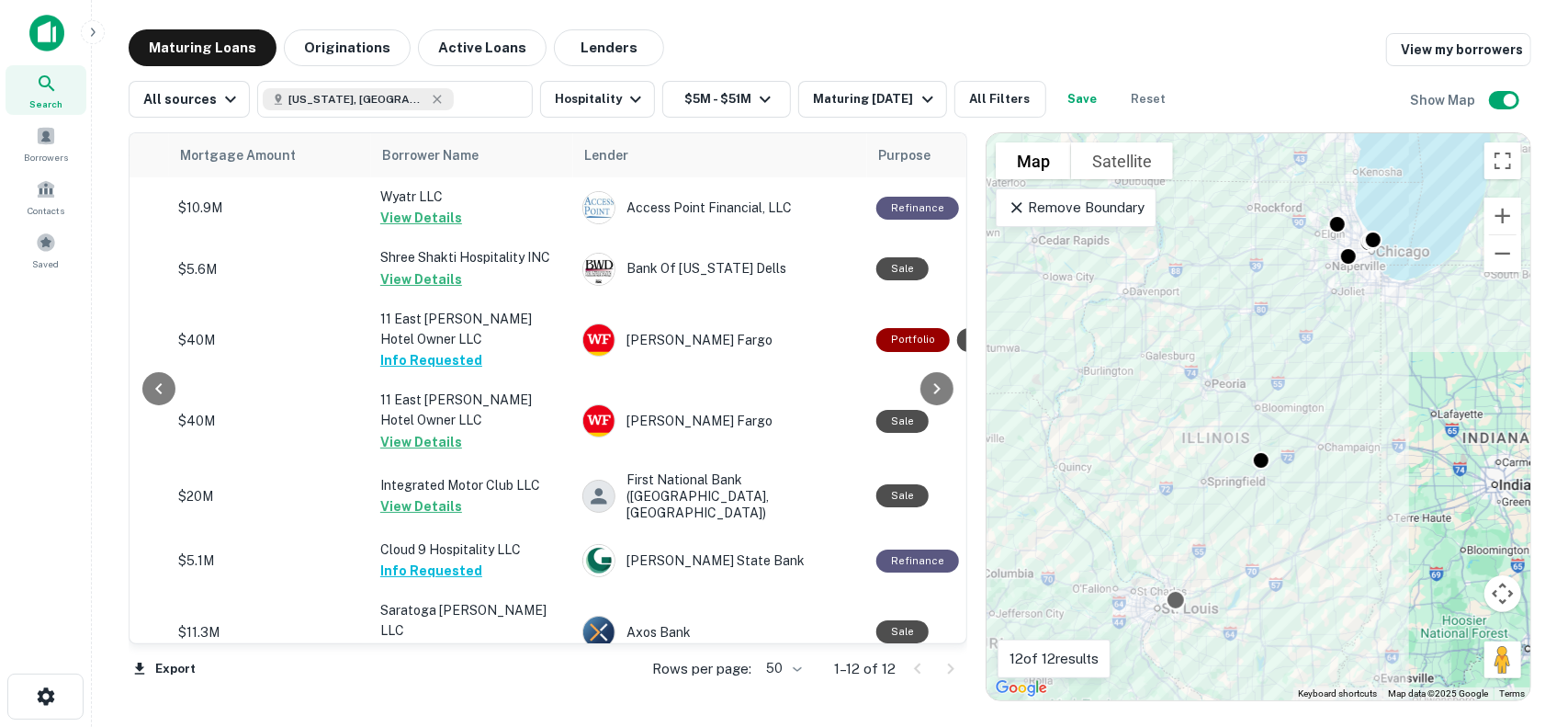 type 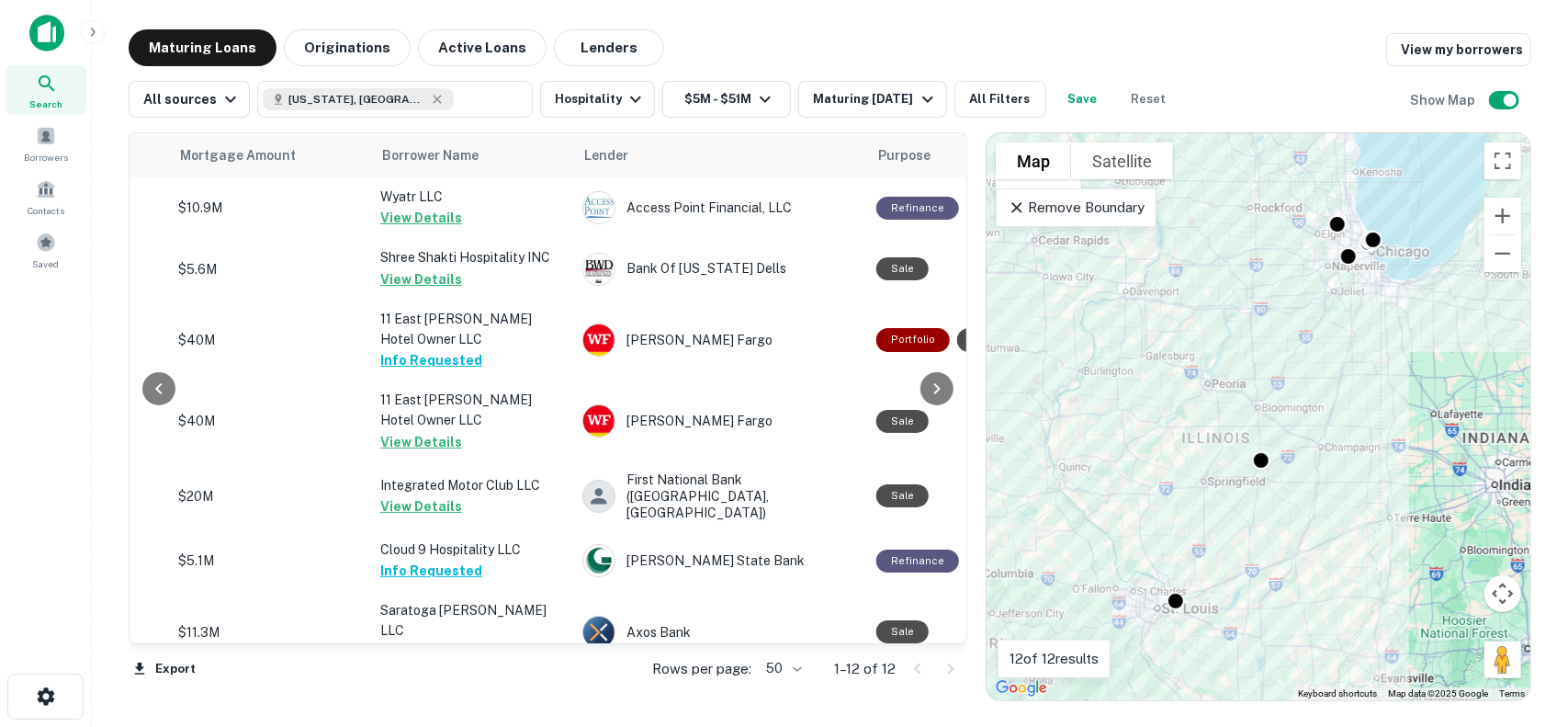 click on "Maturing Loans Originations Active Loans Lenders View my borrowers All sources Illinois, USA ​ Hospitality $5M - $51M Maturing In 1 Year All Filters Save Reset Show Map Location Maturity Date sorted ascending Mortgage Amount Borrower Name Lender Purpose Type Lender Type Sale Amount LTV Year Built Unit Count 623 W Harrison St Chicago, IL60607  Sep 29, 2025 $10.9M Wyatr LLC View Details Access Point Financial, LLC Refinance Hospitality Debt Fund - - 1988 - 1300 E Higgins Rd Schaumburg, IL60173  Oct 02, 2025 $5.6M Shree Shakti Hospitality INC View Details Bank Of Wisconsin Dells Sale Hospitality Bank - - 1989 - 11 E Walton St Chicago, IL60611  1 of  16  properties Nov 16, 2025 $40M 11 East Walton Hotel Owner LLC Info Requested Wells Fargo Portfolio Sale Hospitality Bank $32.2M 124.23% - - 11 E Walton St Chicago, IL60611  Nov 16, 2025 $40M 11 East Walton Hotel Owner LLC View Details Wells Fargo Sale Hospitality Bank $32.2M 124.23% - - 68 E Wacker Pl Chicago, IL60601  Dec 02, 2025 $20M Integrated Motor Club LLC" at bounding box center (829, 363) 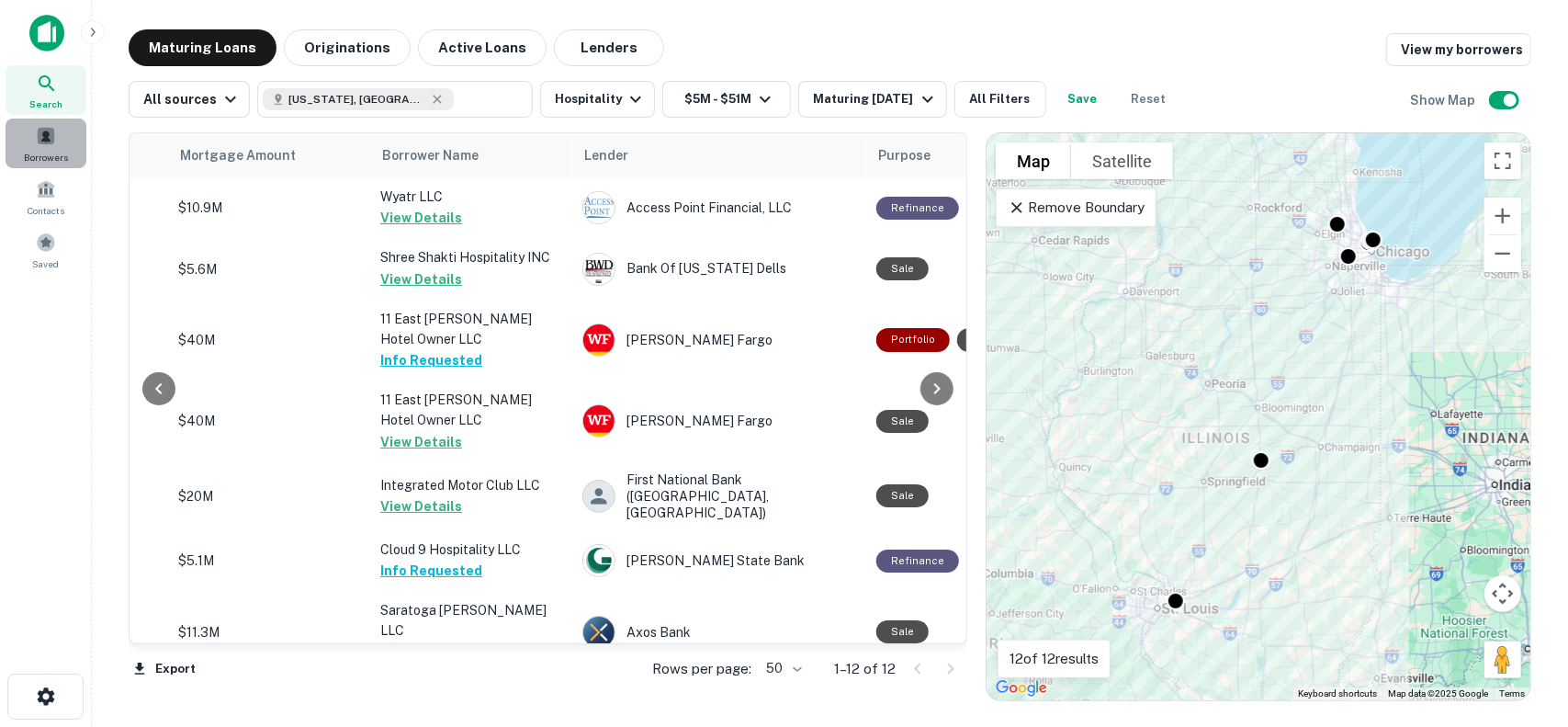 click at bounding box center (46, 136) 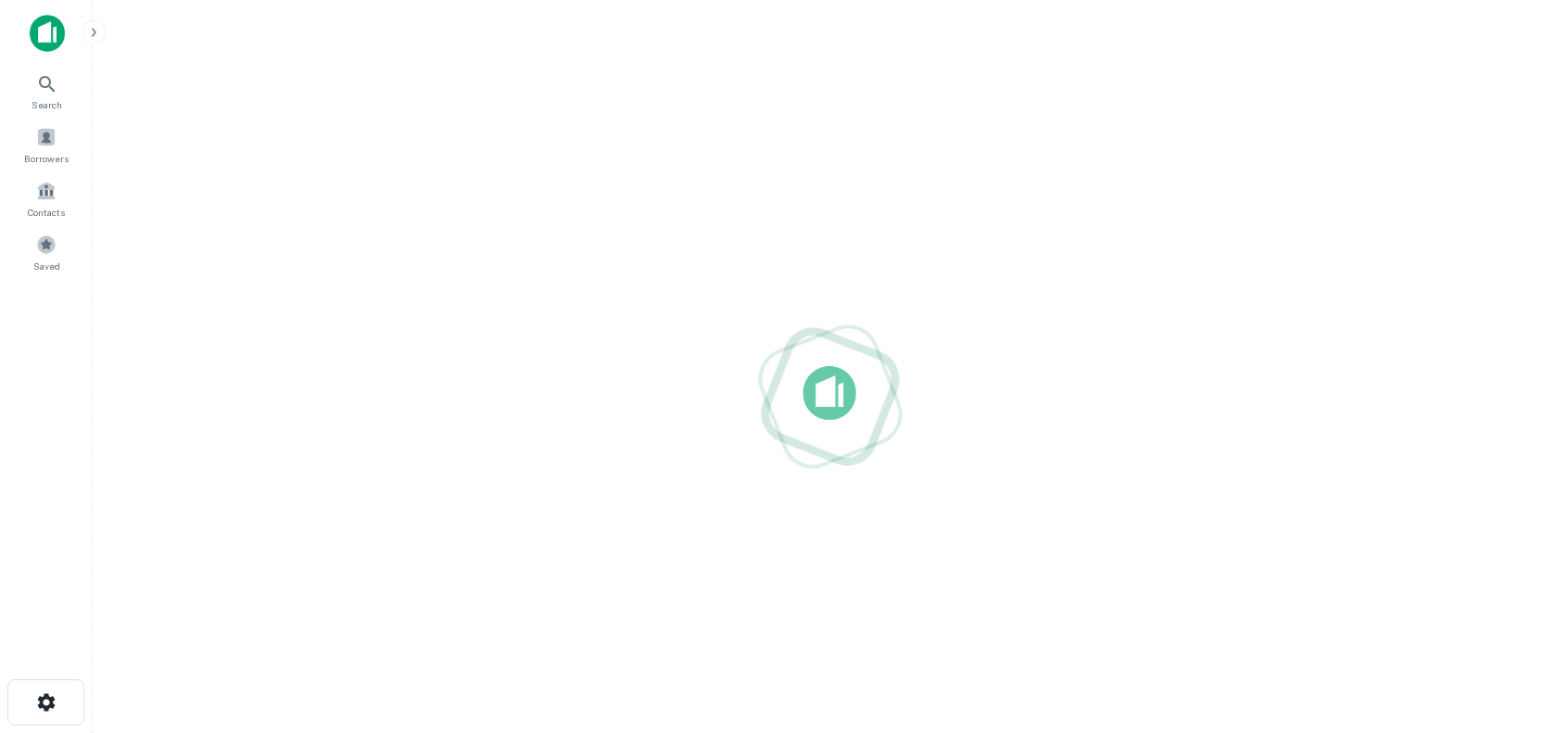 scroll, scrollTop: 0, scrollLeft: 0, axis: both 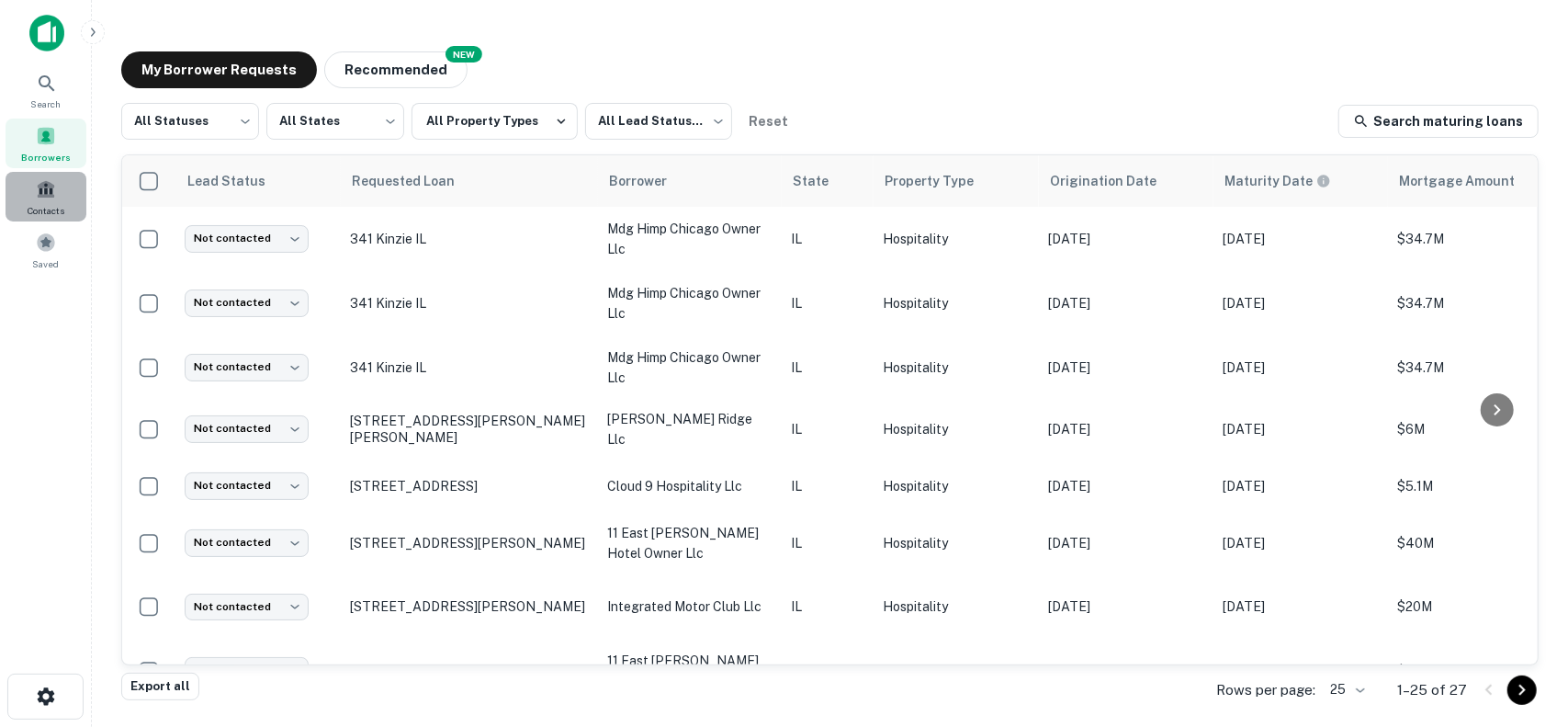 click at bounding box center [46, 189] 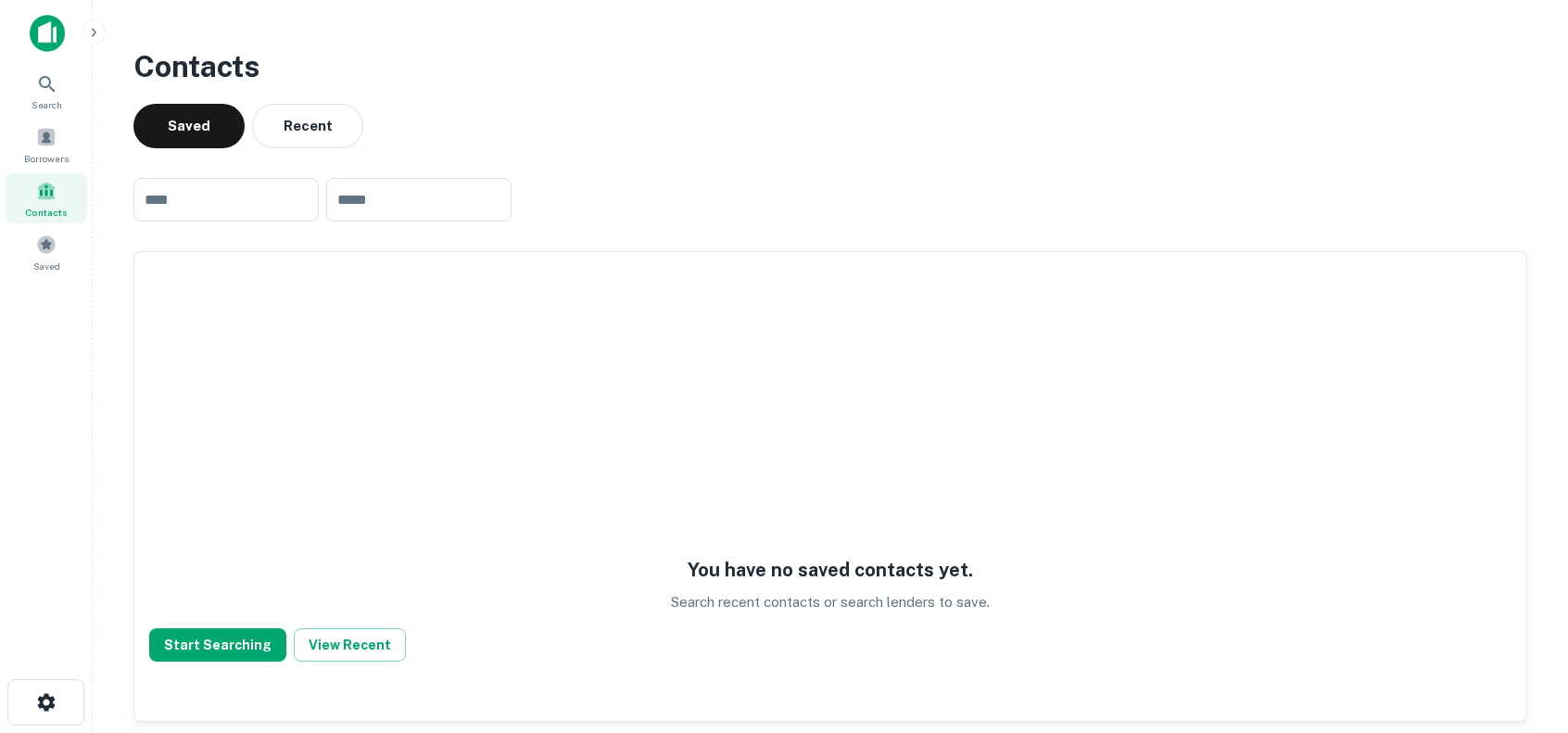 scroll, scrollTop: 0, scrollLeft: 0, axis: both 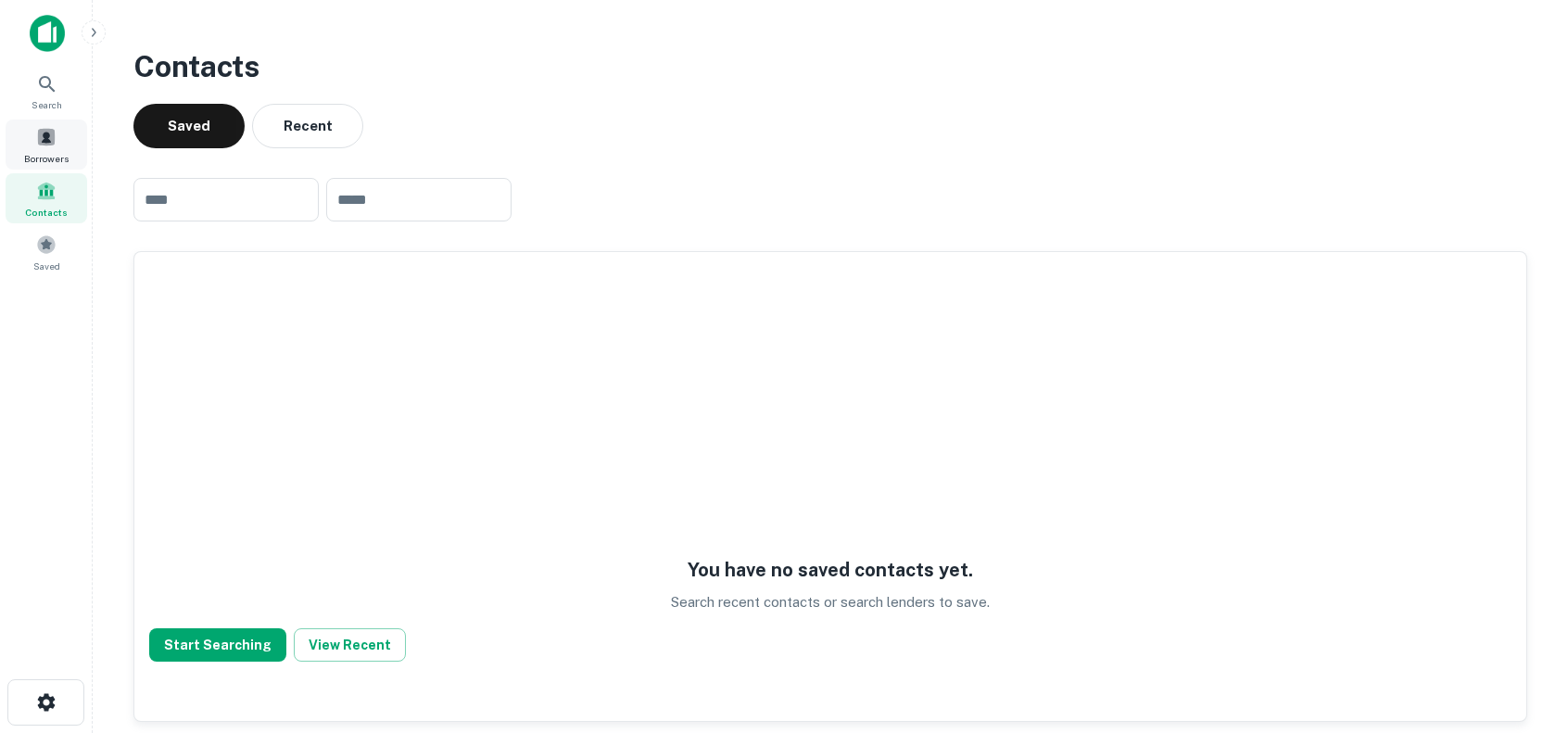 click at bounding box center [46, 137] 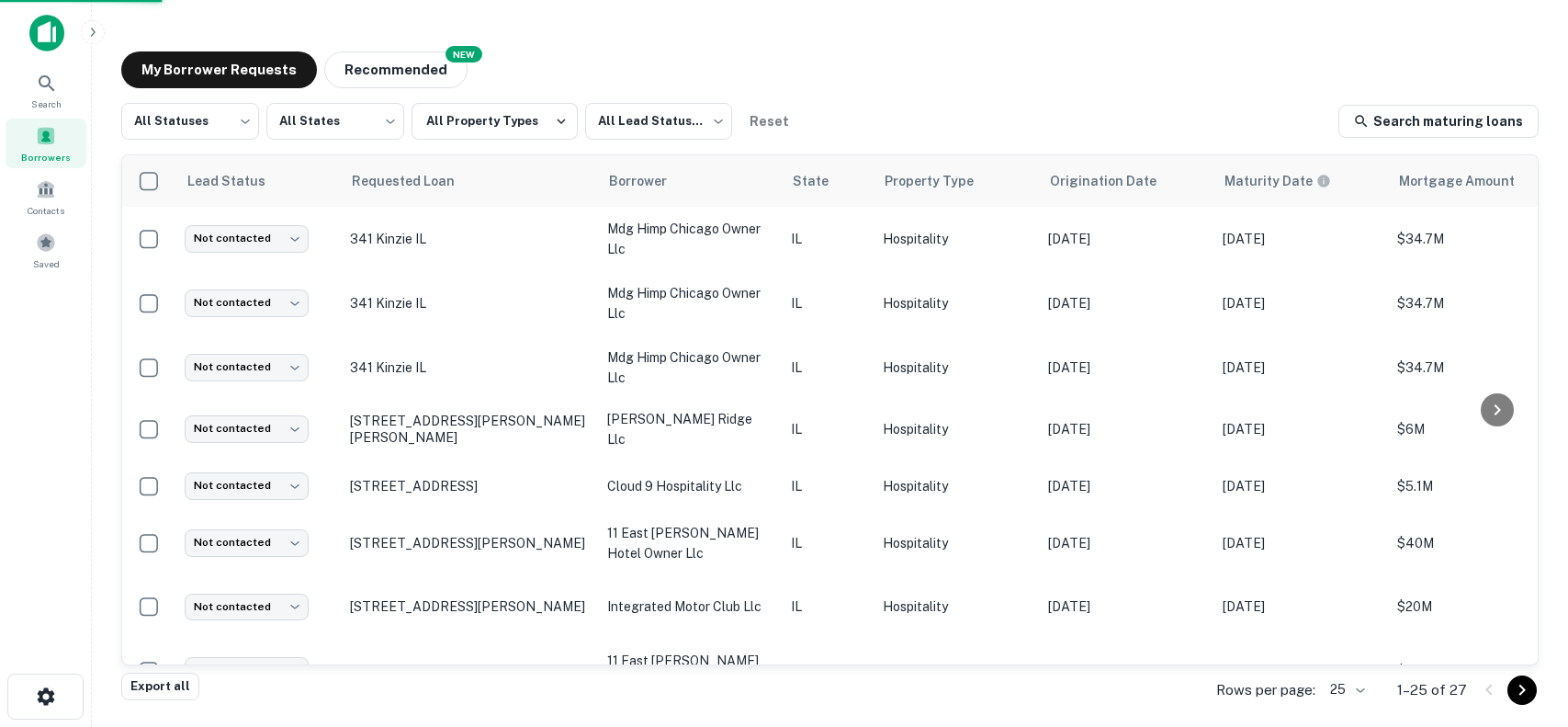scroll, scrollTop: 0, scrollLeft: 0, axis: both 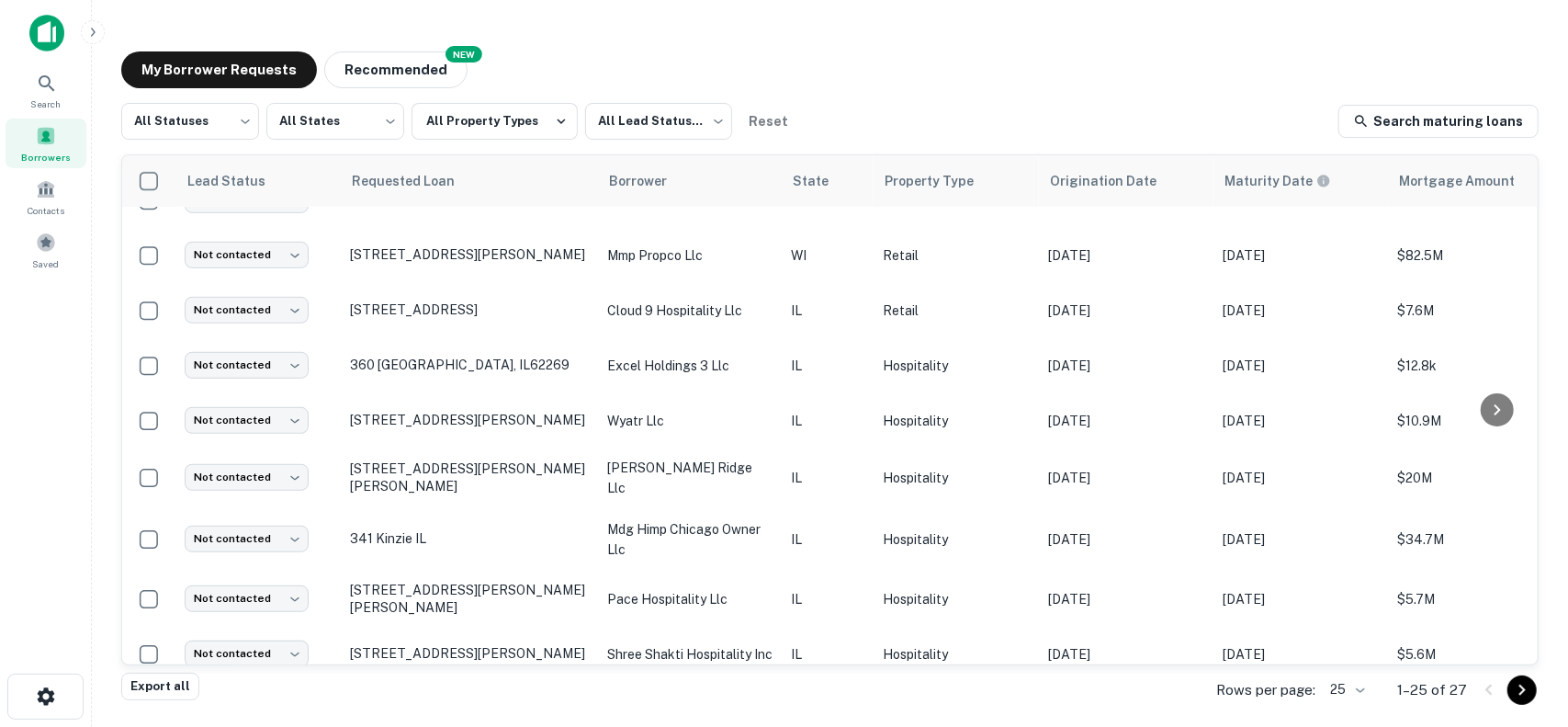 click on "wyatr llc" at bounding box center (690, 421) 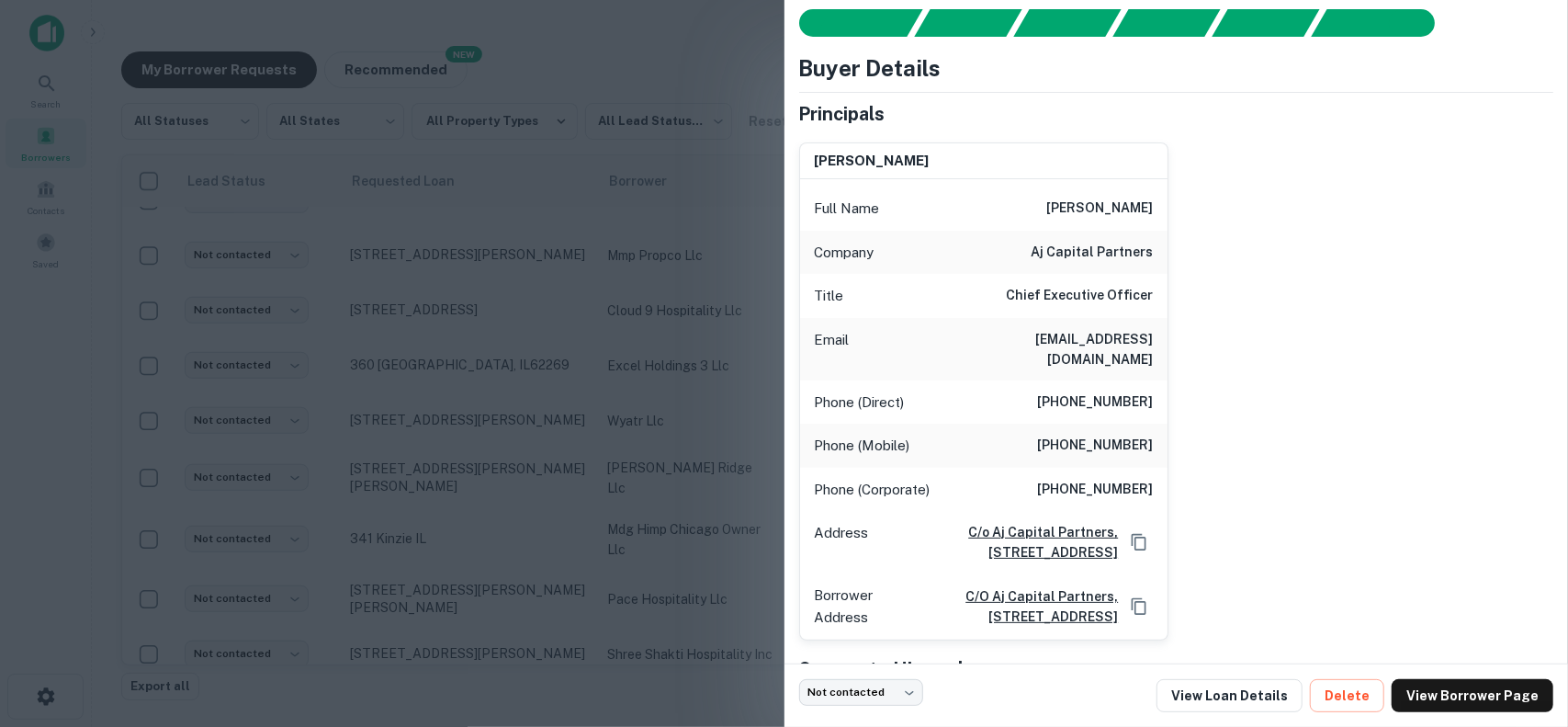 scroll, scrollTop: 0, scrollLeft: 0, axis: both 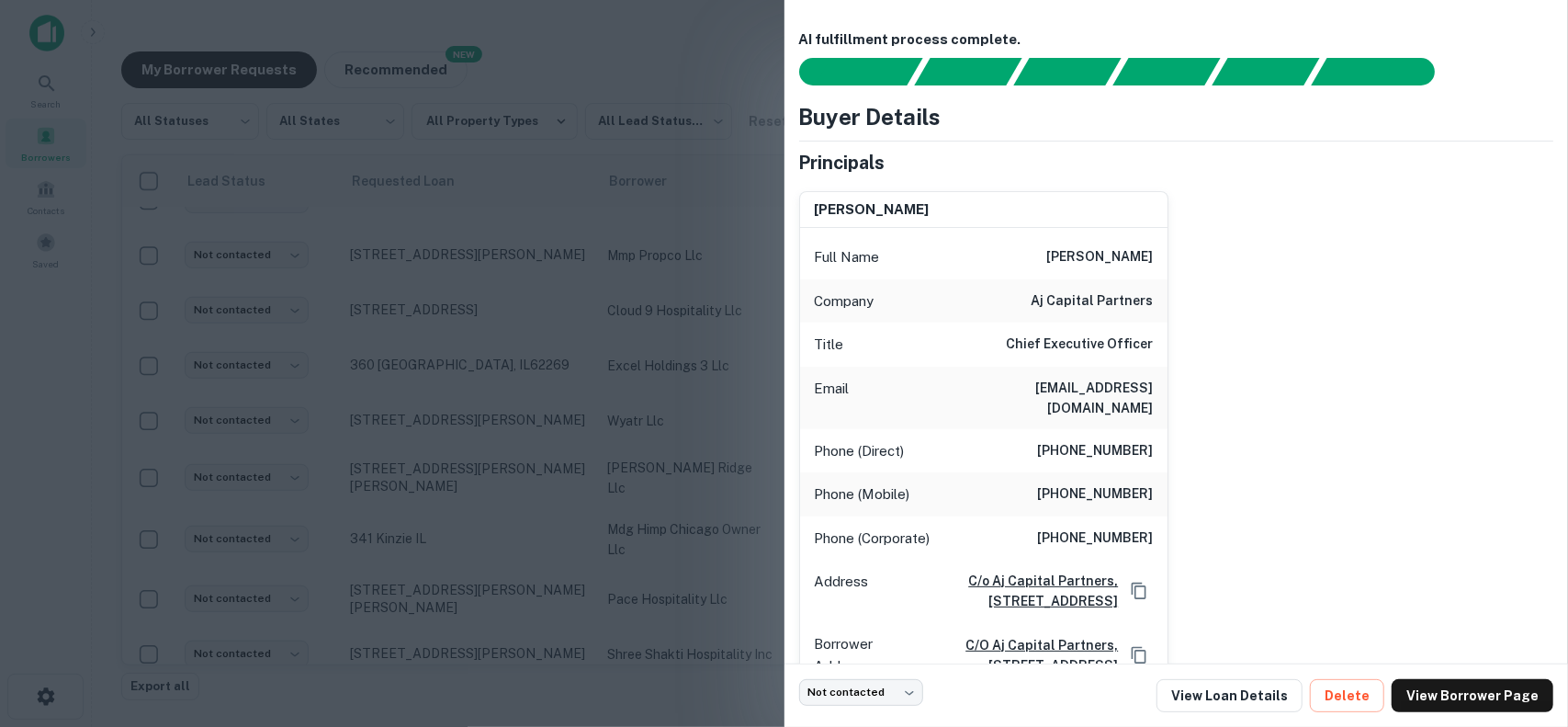 click at bounding box center [784, 363] 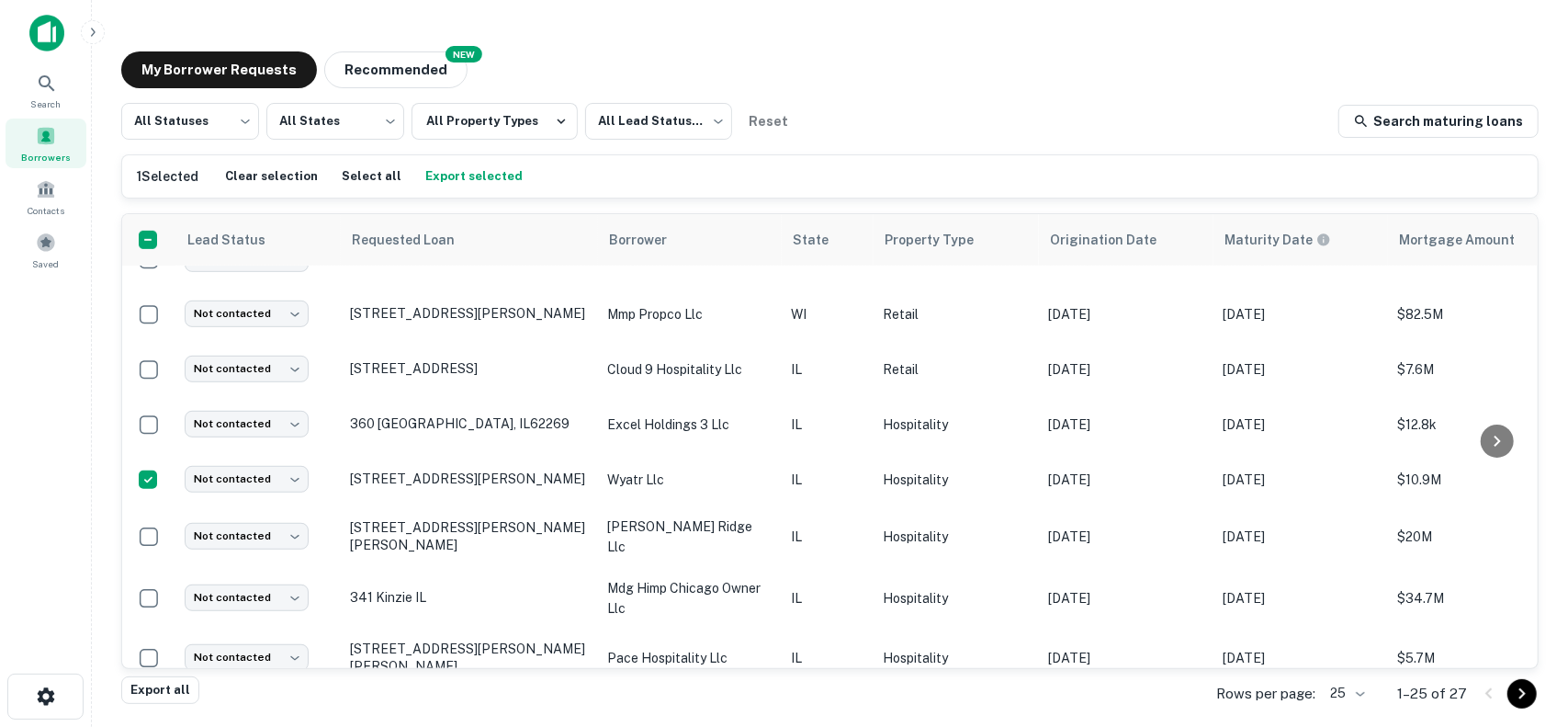 click on "Export all" at bounding box center [160, 690] 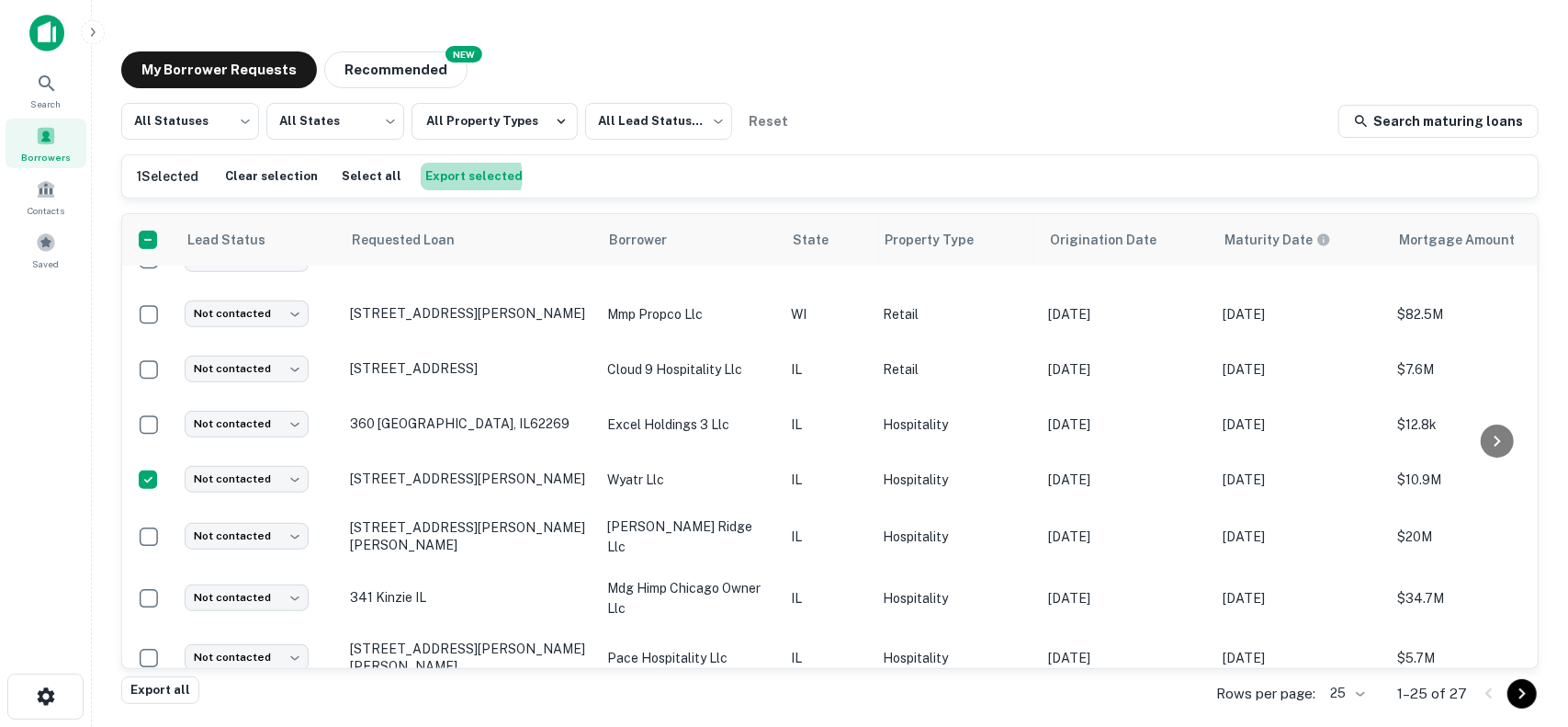 click on "Export selected" at bounding box center (474, 176) 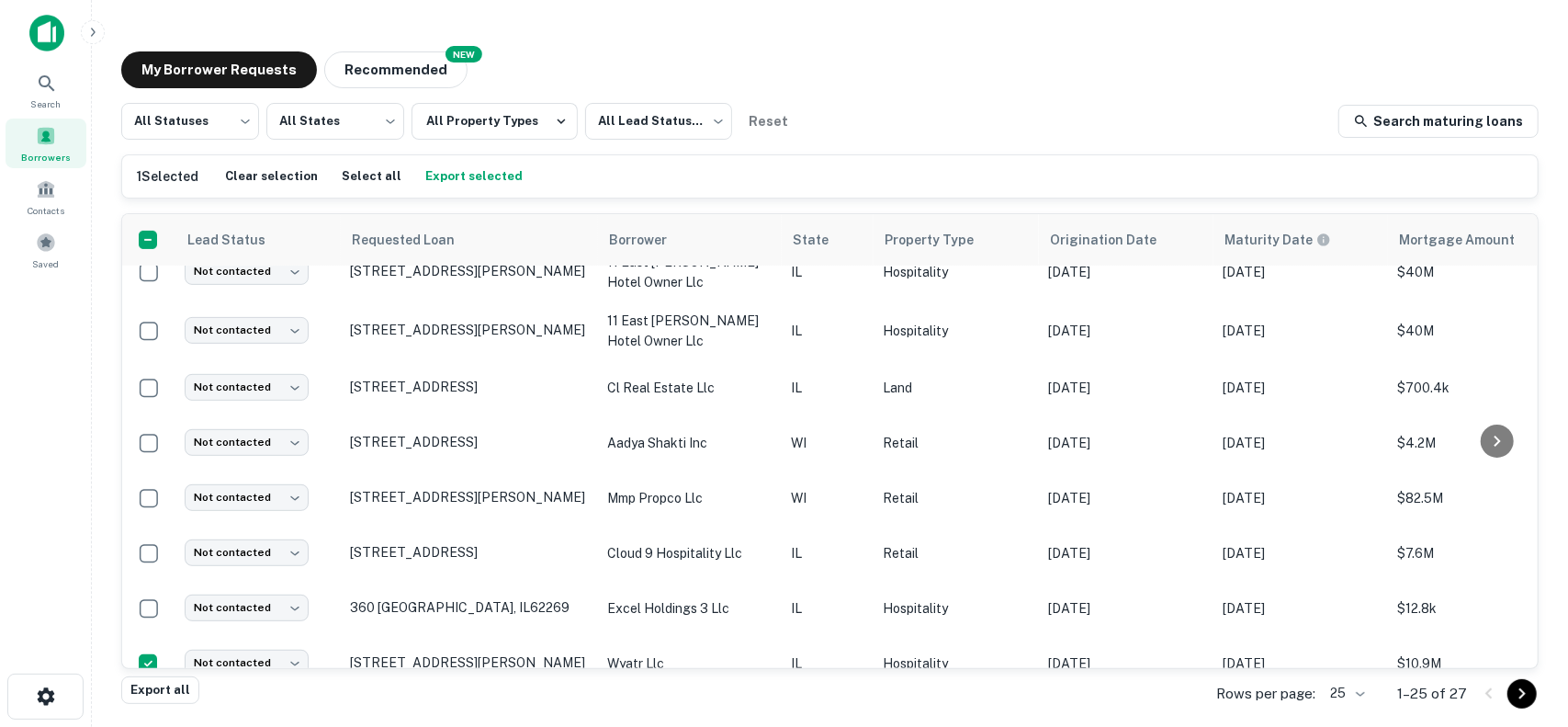 scroll, scrollTop: 459, scrollLeft: 0, axis: vertical 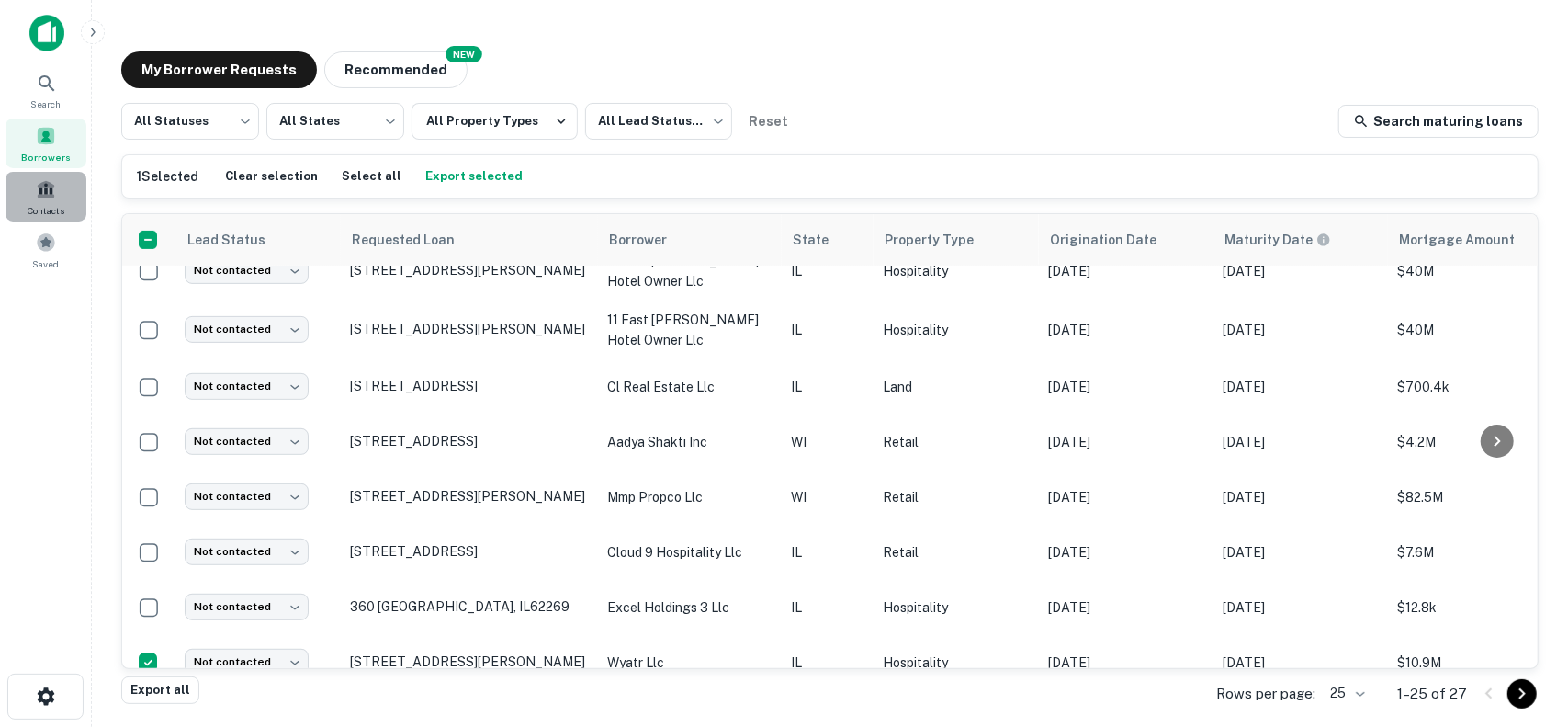 click at bounding box center (46, 189) 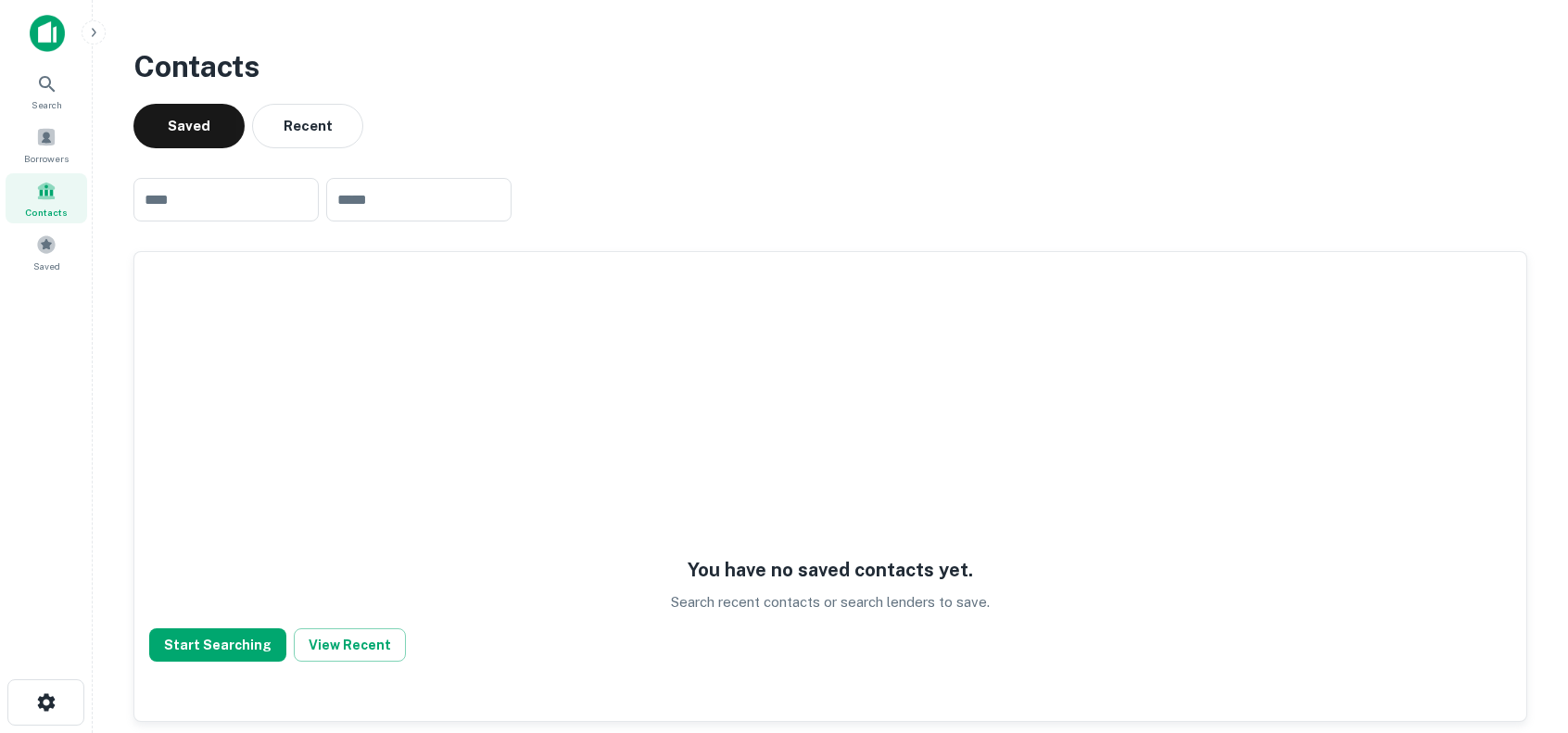 scroll, scrollTop: 0, scrollLeft: 0, axis: both 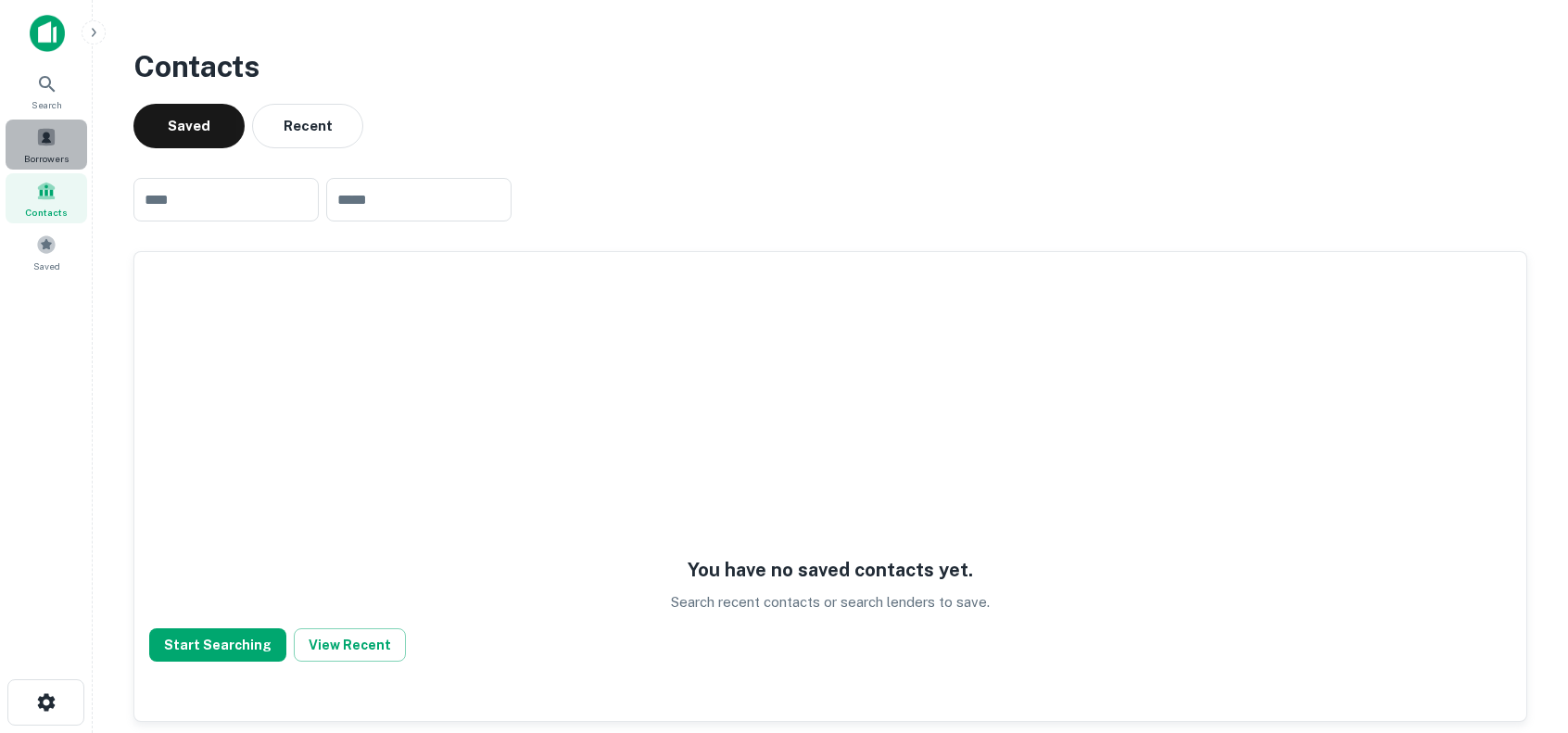 click at bounding box center (46, 137) 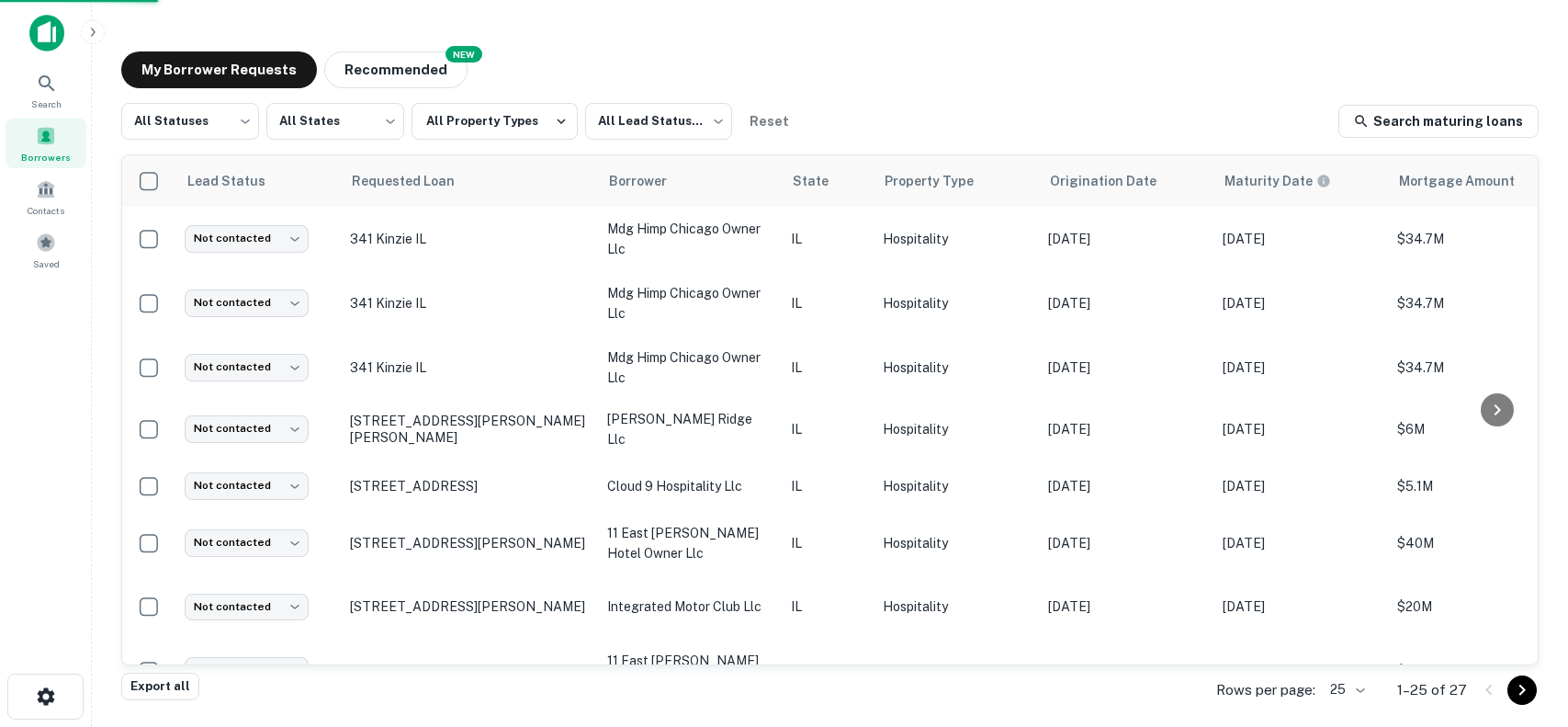 scroll, scrollTop: 0, scrollLeft: 0, axis: both 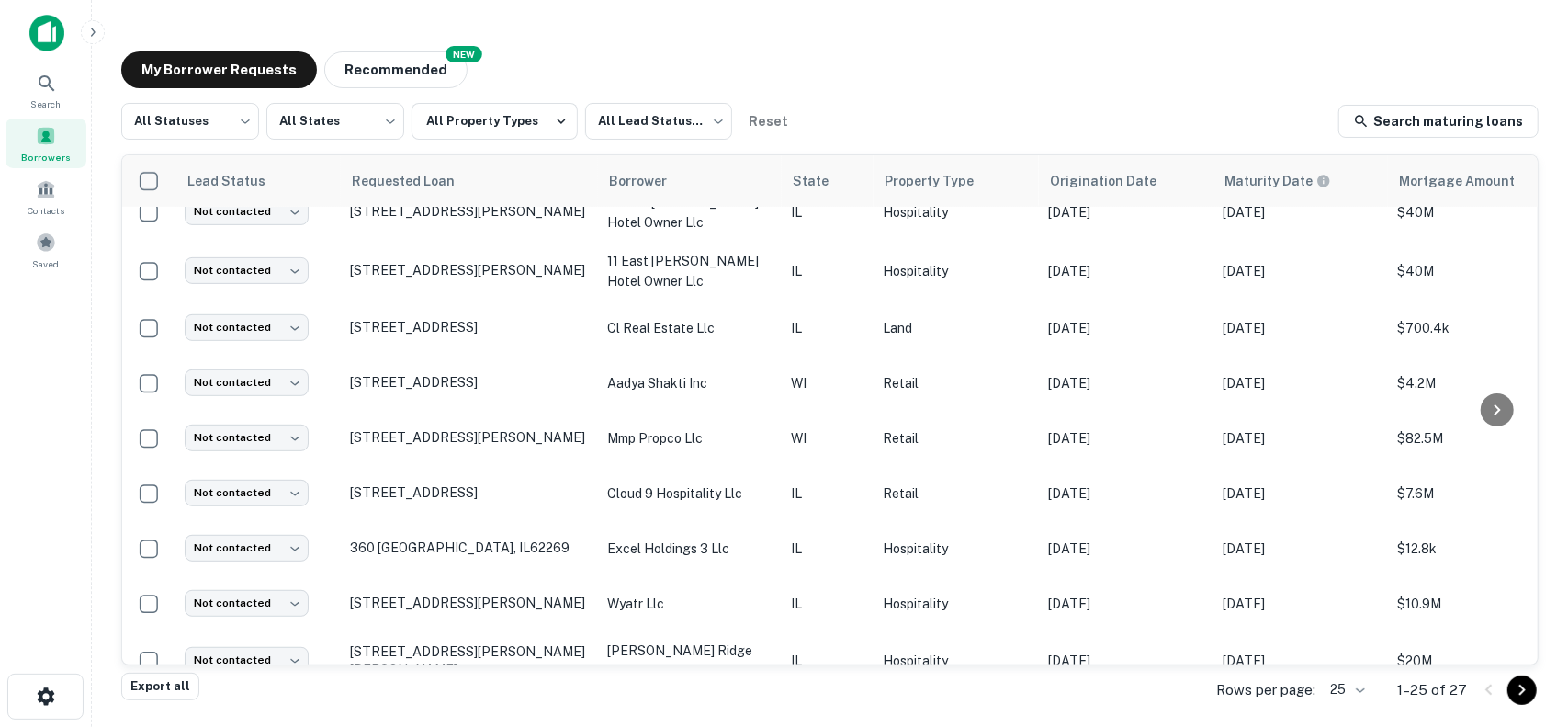 click on "Maturity Date" at bounding box center [1278, 181] 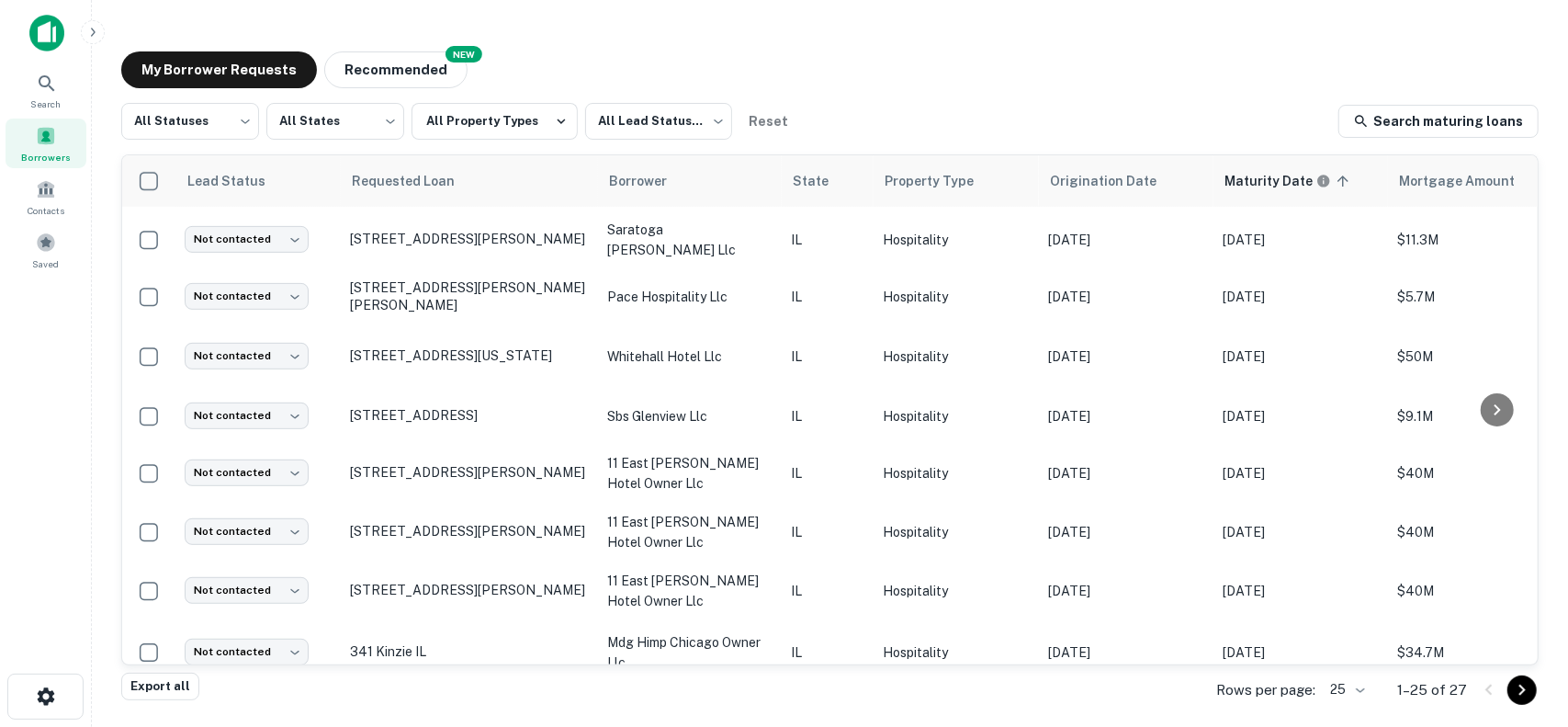 click on "Maturity Date" at bounding box center (1278, 181) 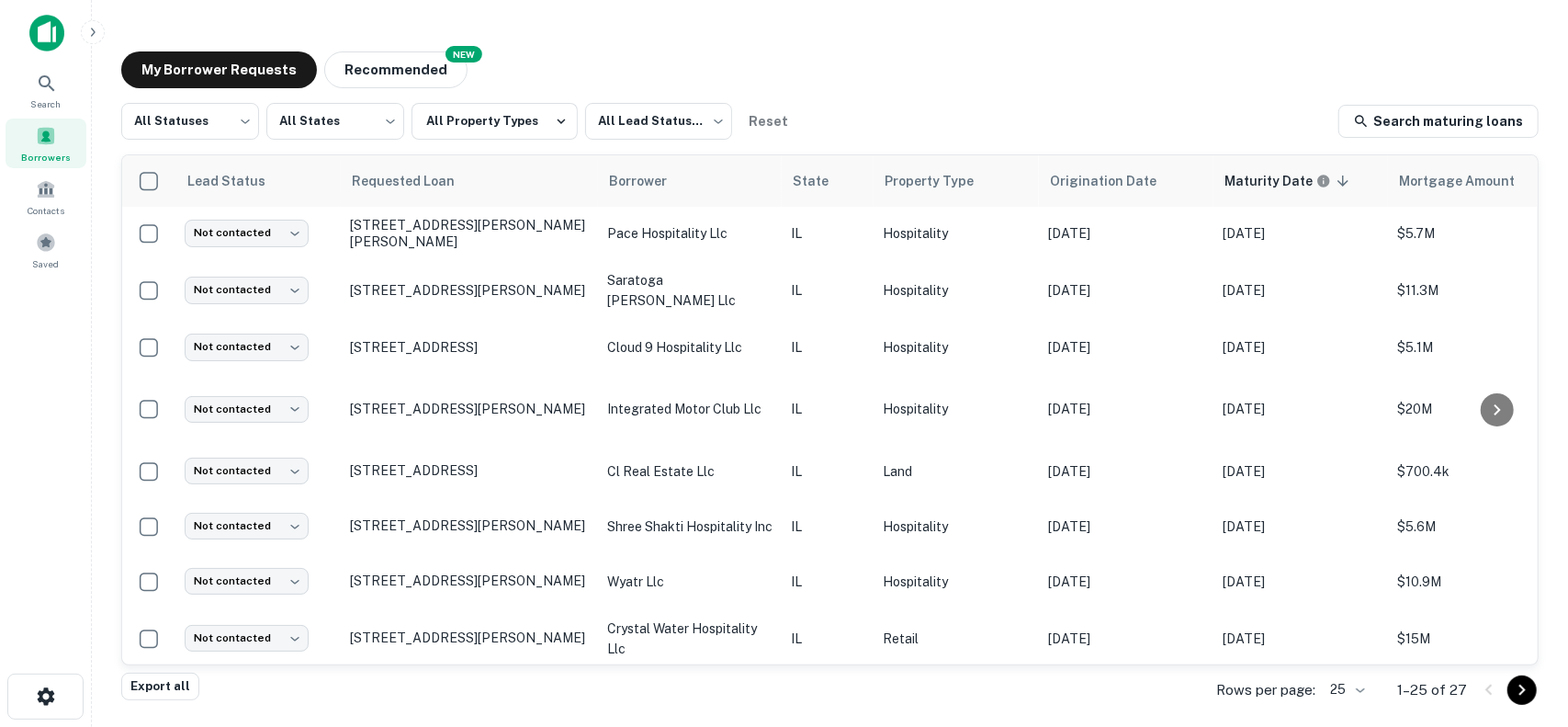 scroll, scrollTop: 0, scrollLeft: 0, axis: both 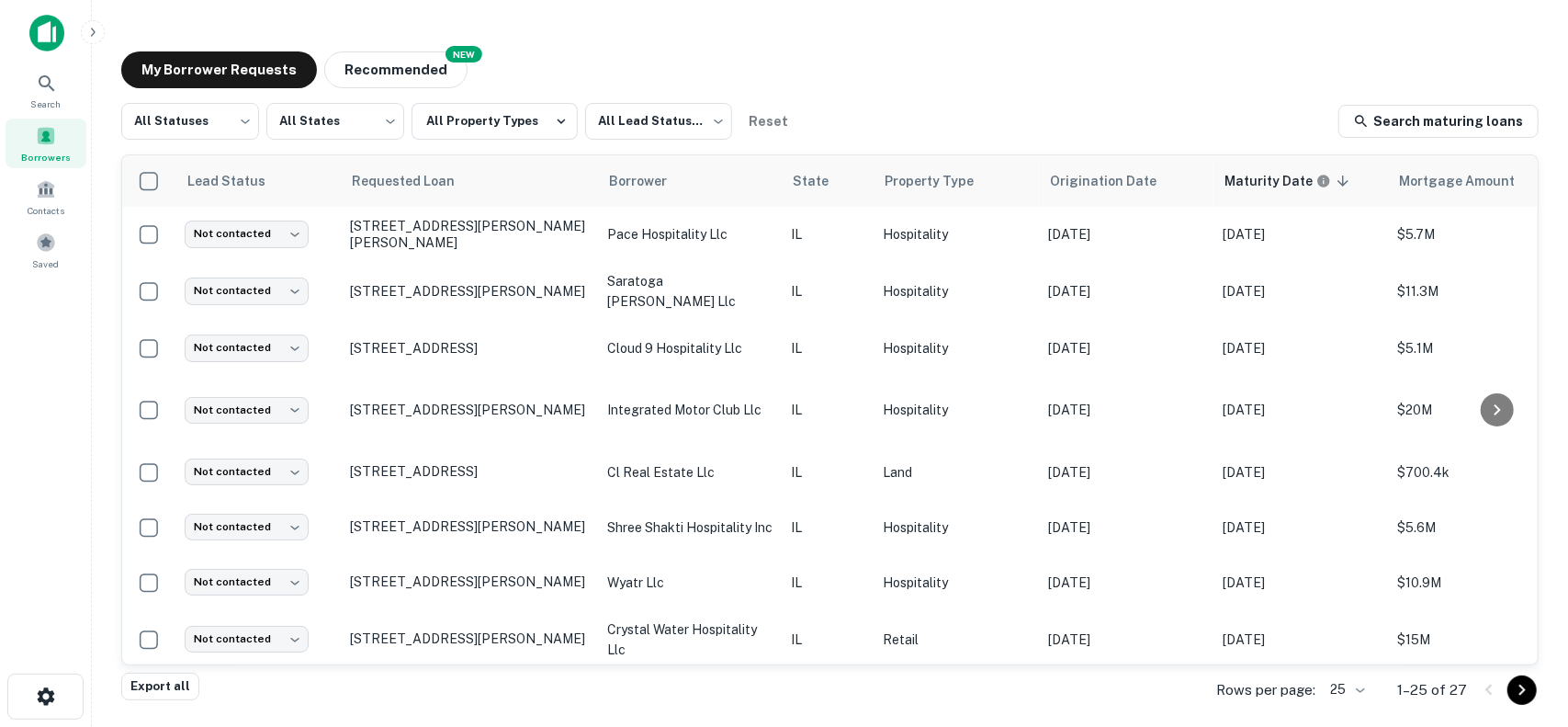 click 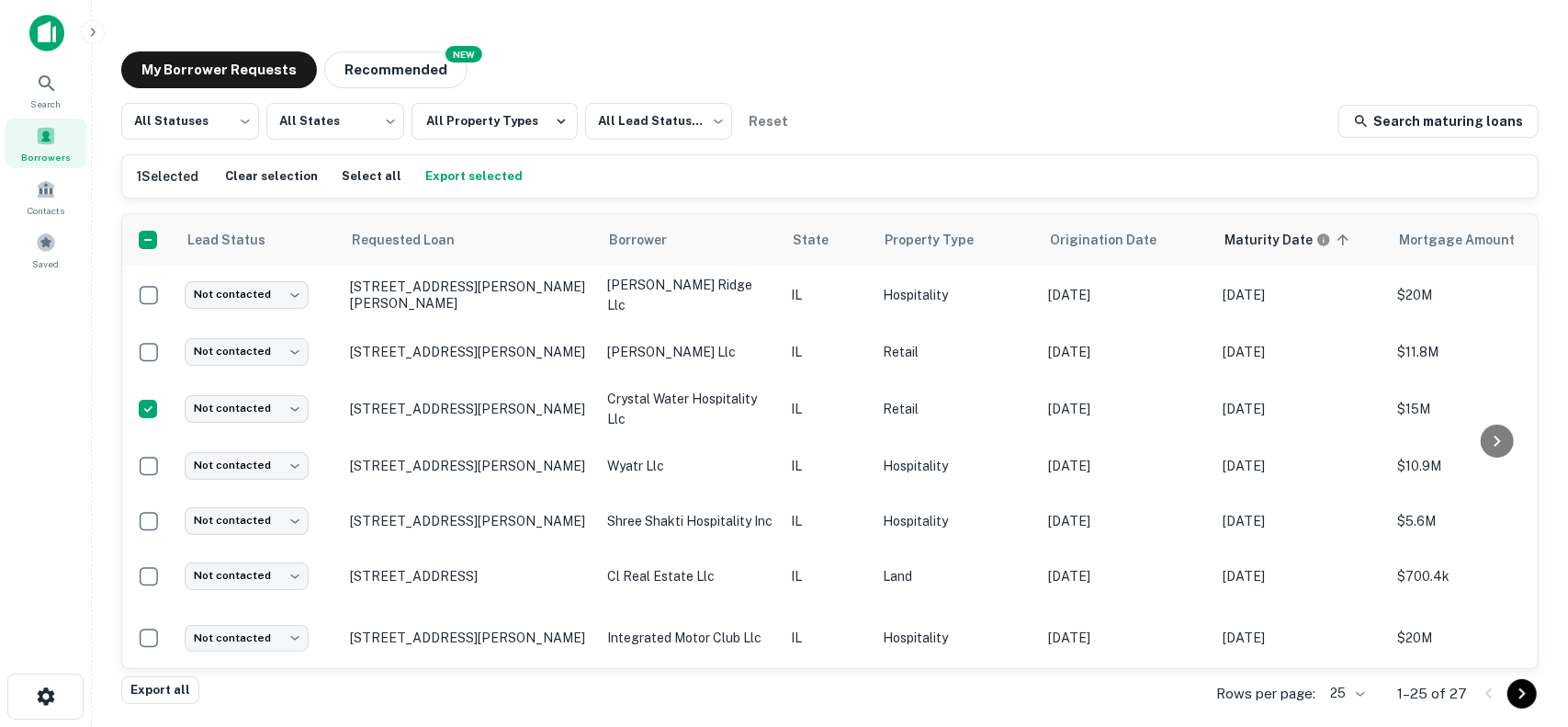 click on "Export selected" at bounding box center [474, 176] 